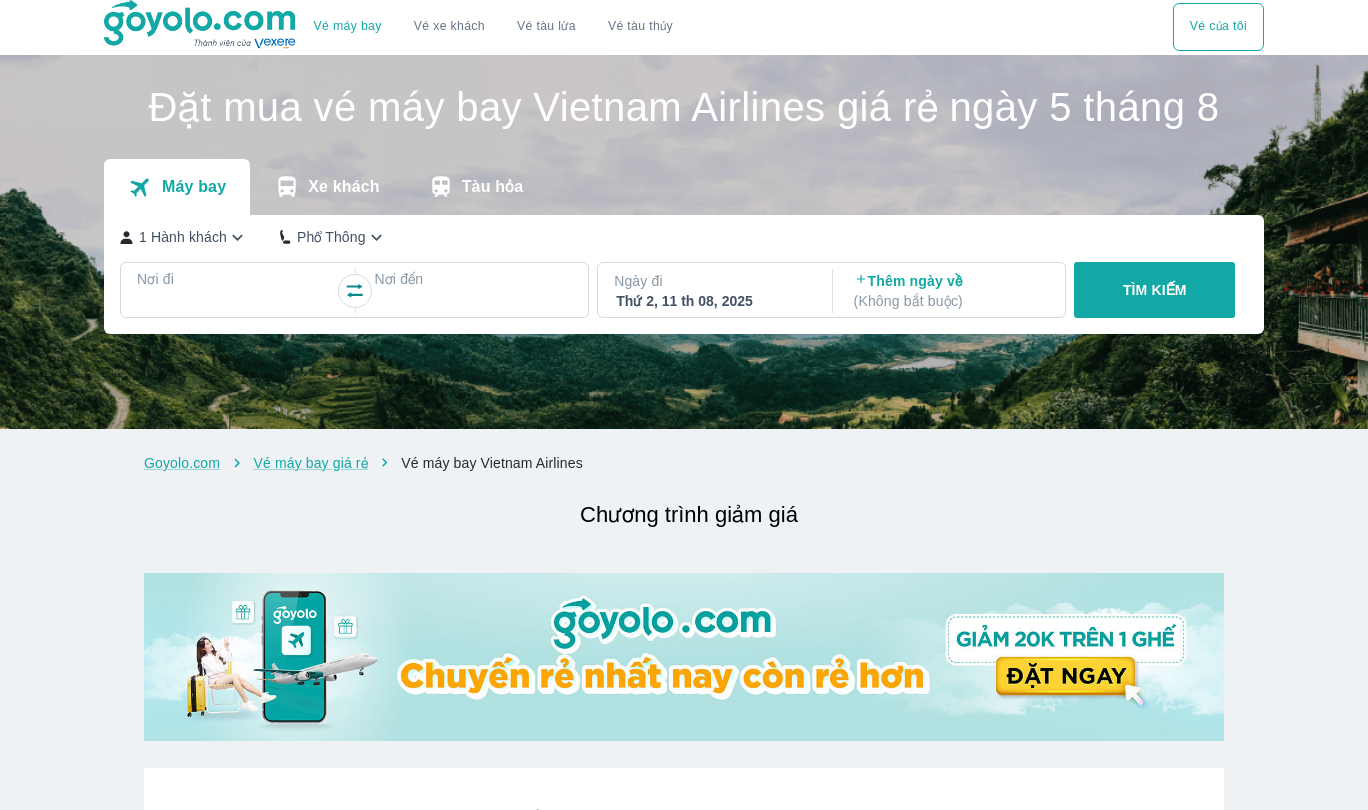 scroll, scrollTop: 0, scrollLeft: 0, axis: both 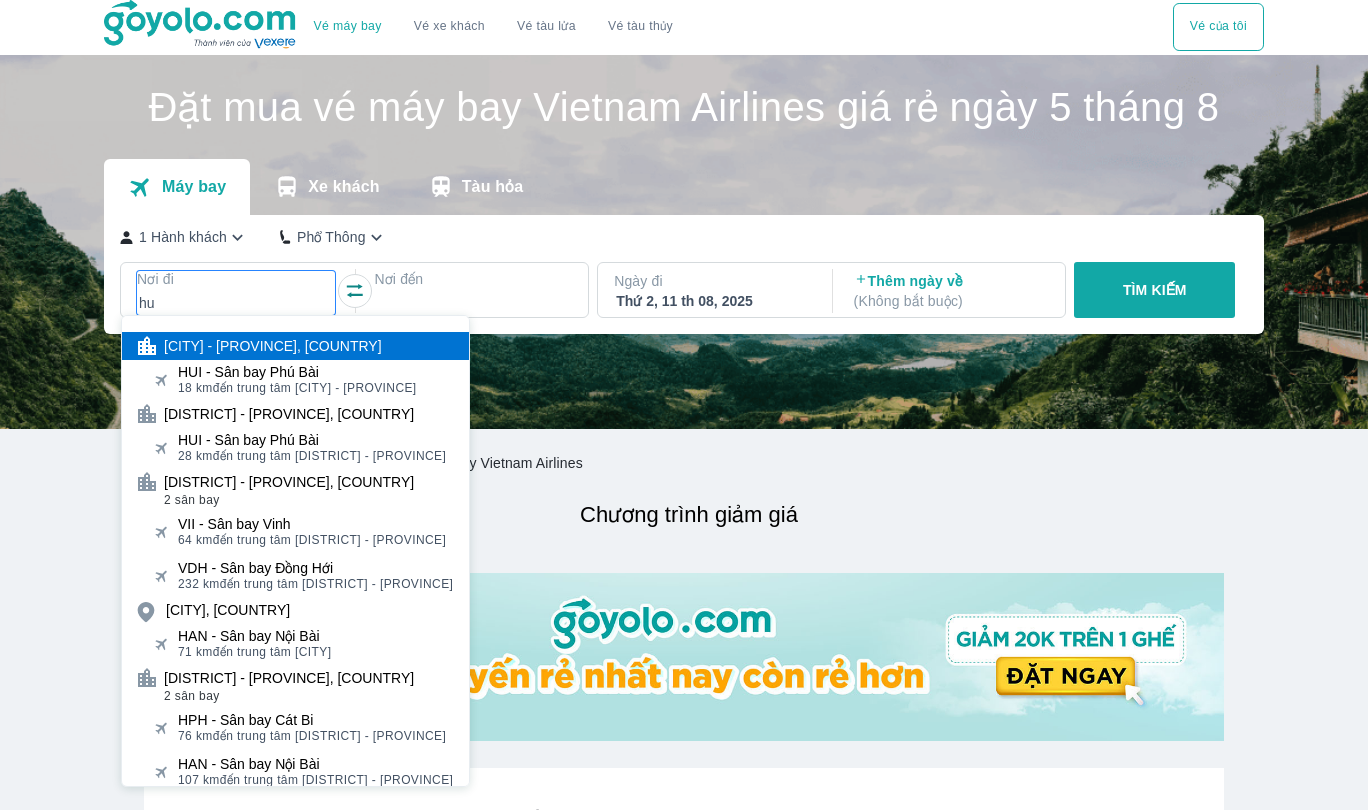 type on "hu" 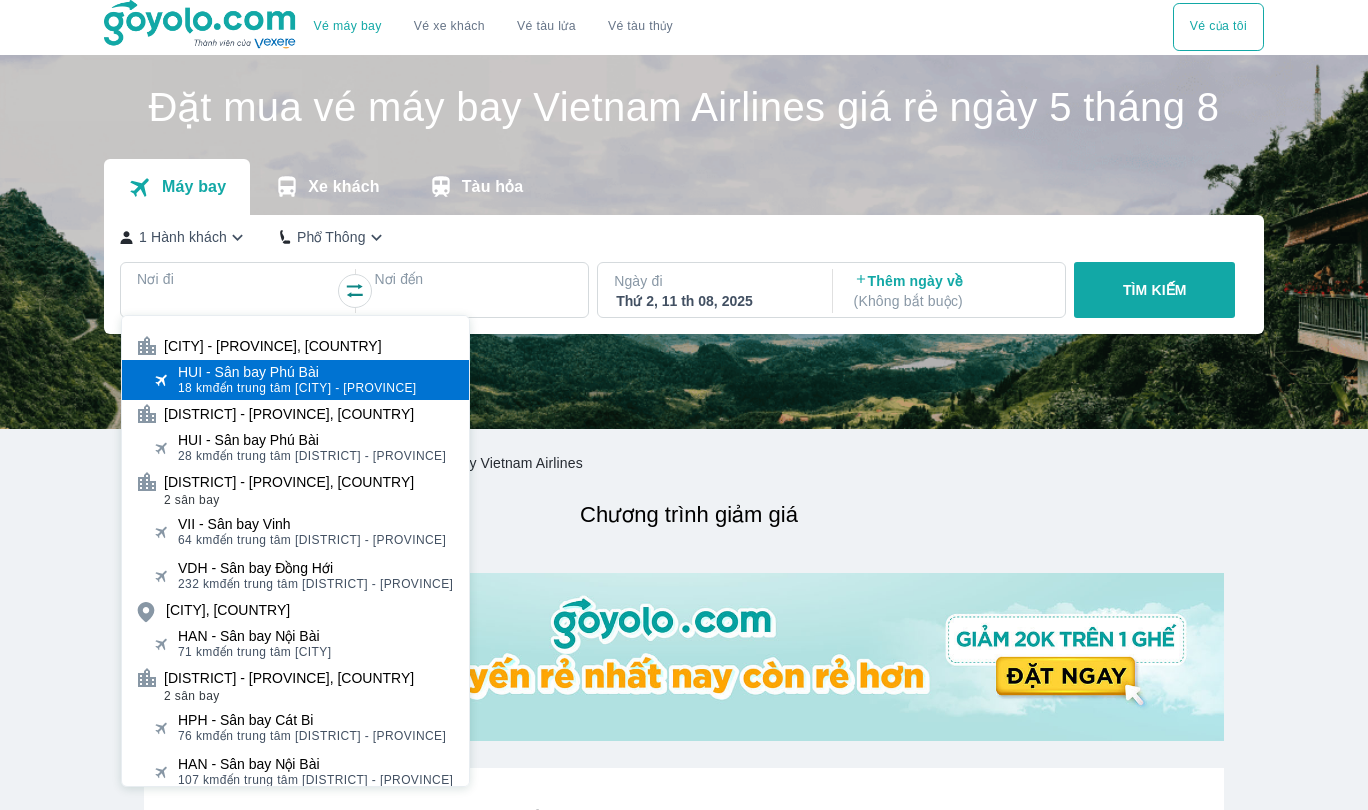 click on "HUI - Sân bay Phú Bài" at bounding box center [297, 372] 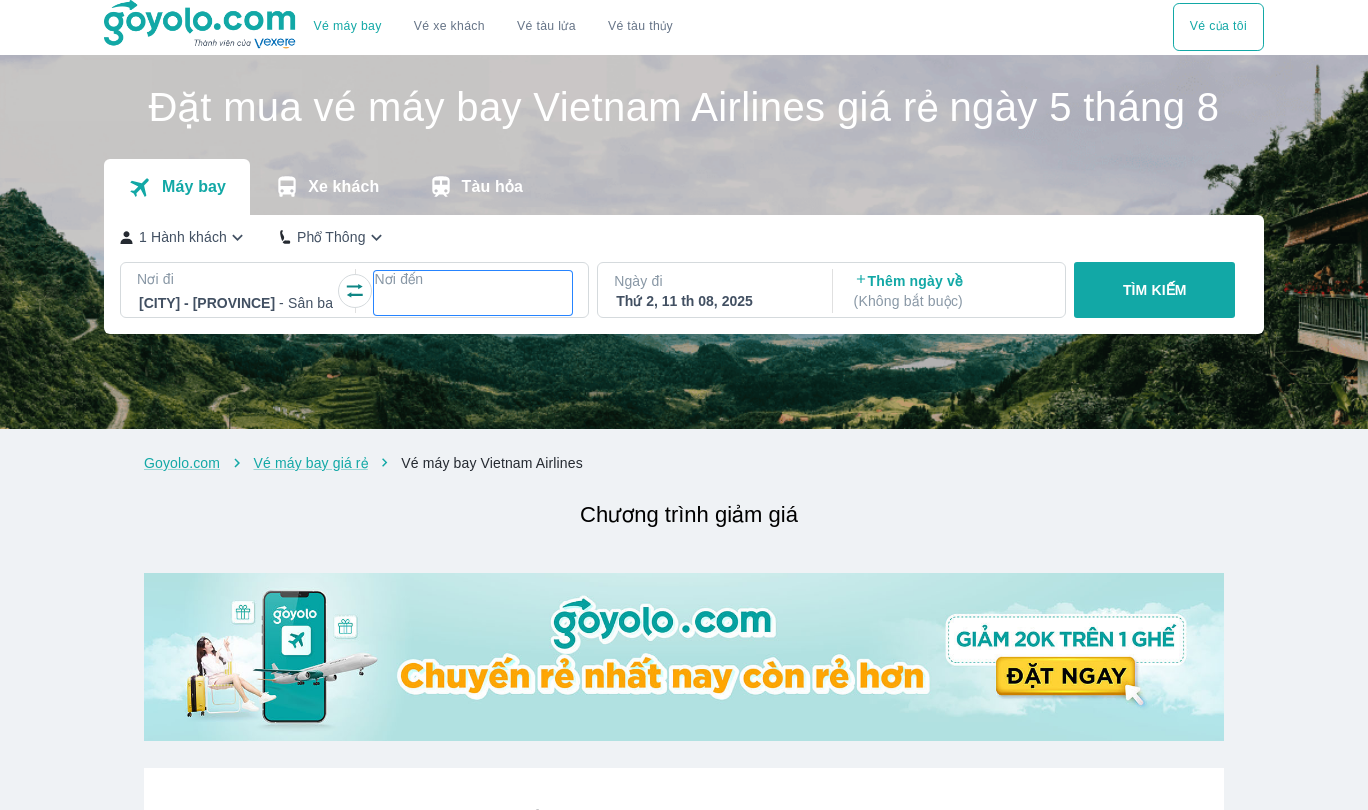 click on "Nơi đến" at bounding box center [473, 279] 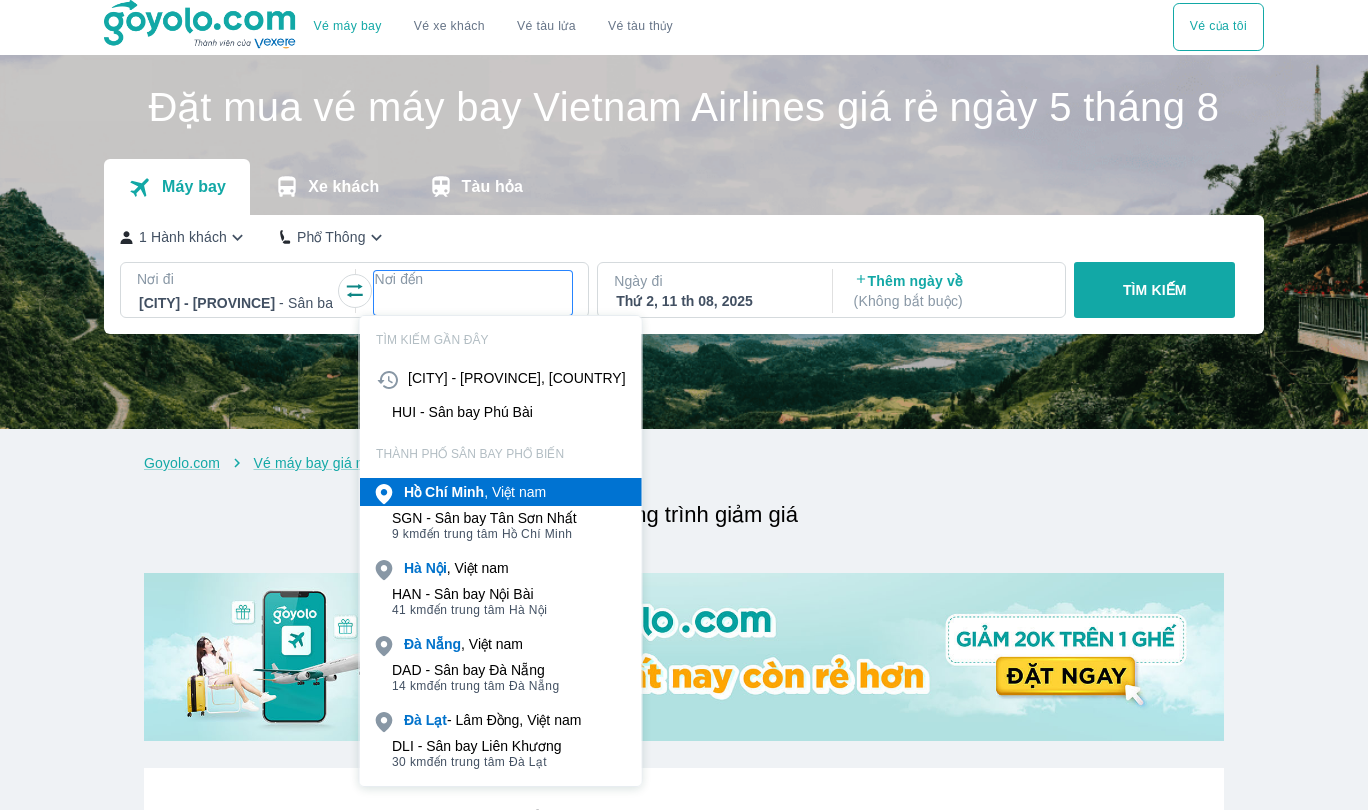 click on "[CITY] , [COUNTRY]" at bounding box center [475, 492] 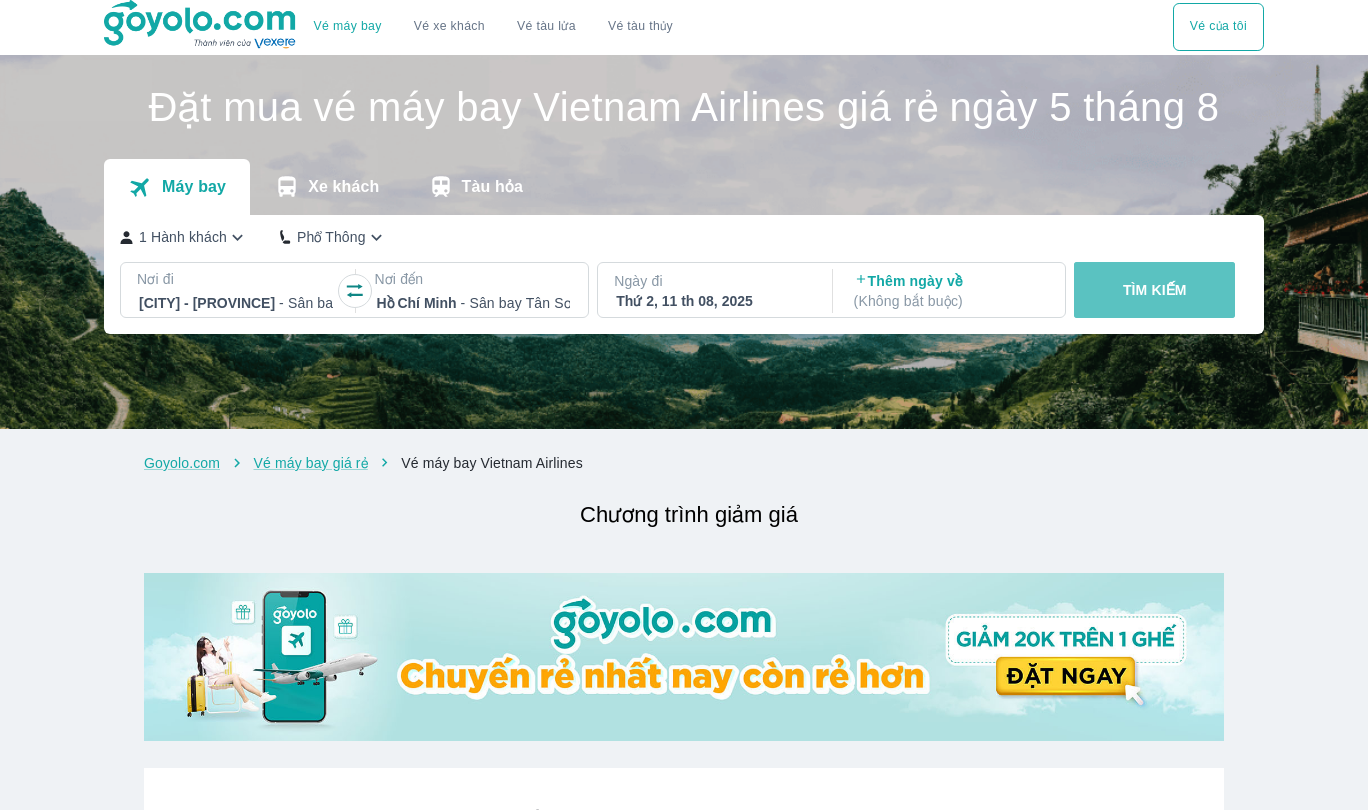 click on "TÌM KIẾM" at bounding box center [1154, 290] 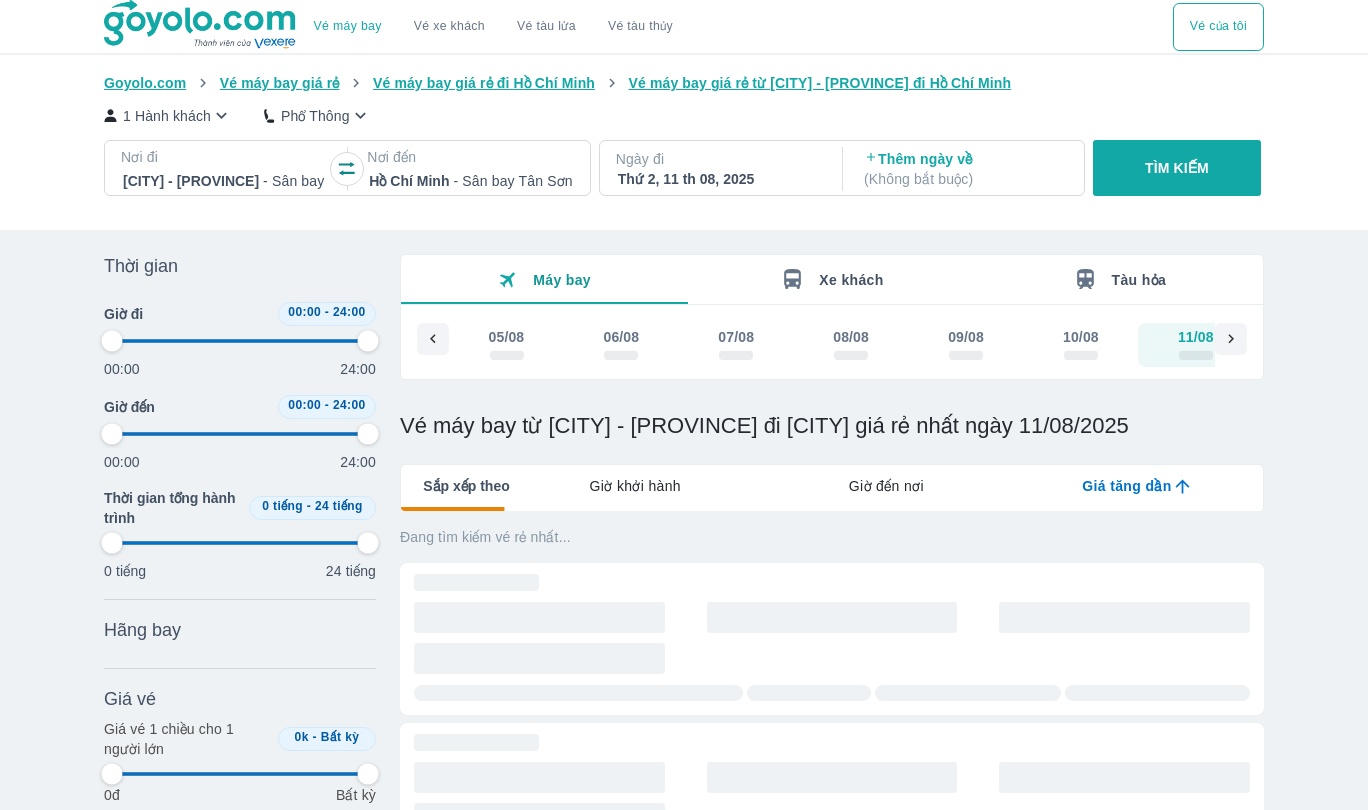 scroll, scrollTop: 0, scrollLeft: 41, axis: horizontal 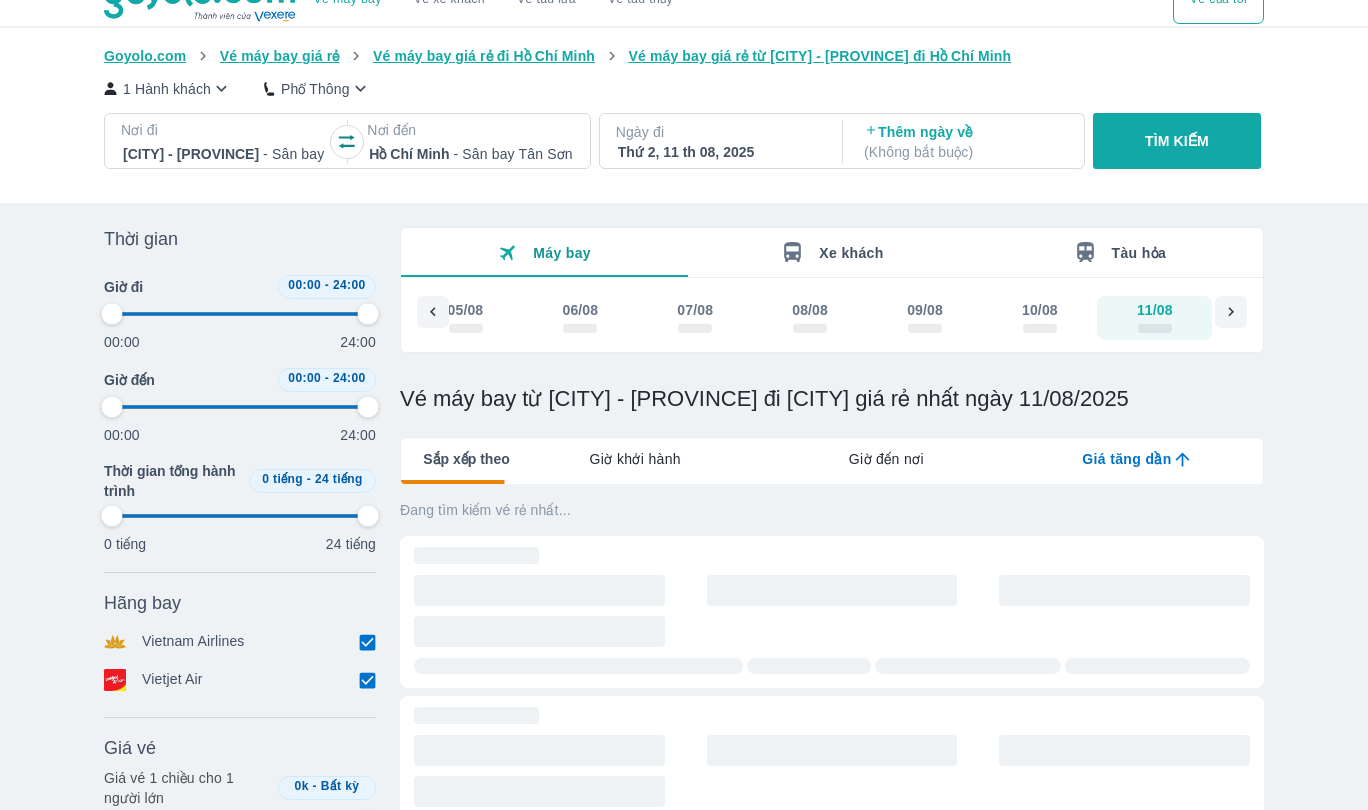 type on "97.9166666666667" 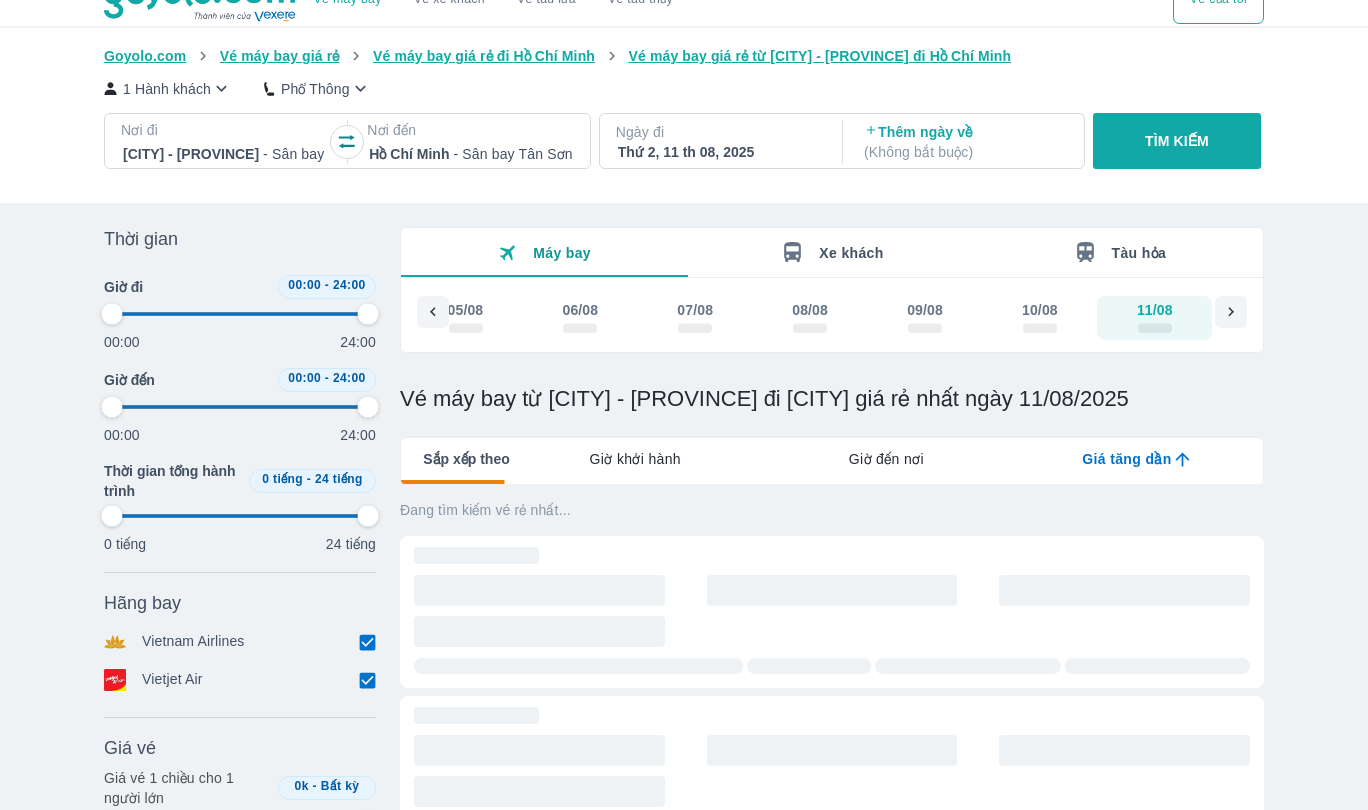 type on "97.9166666666667" 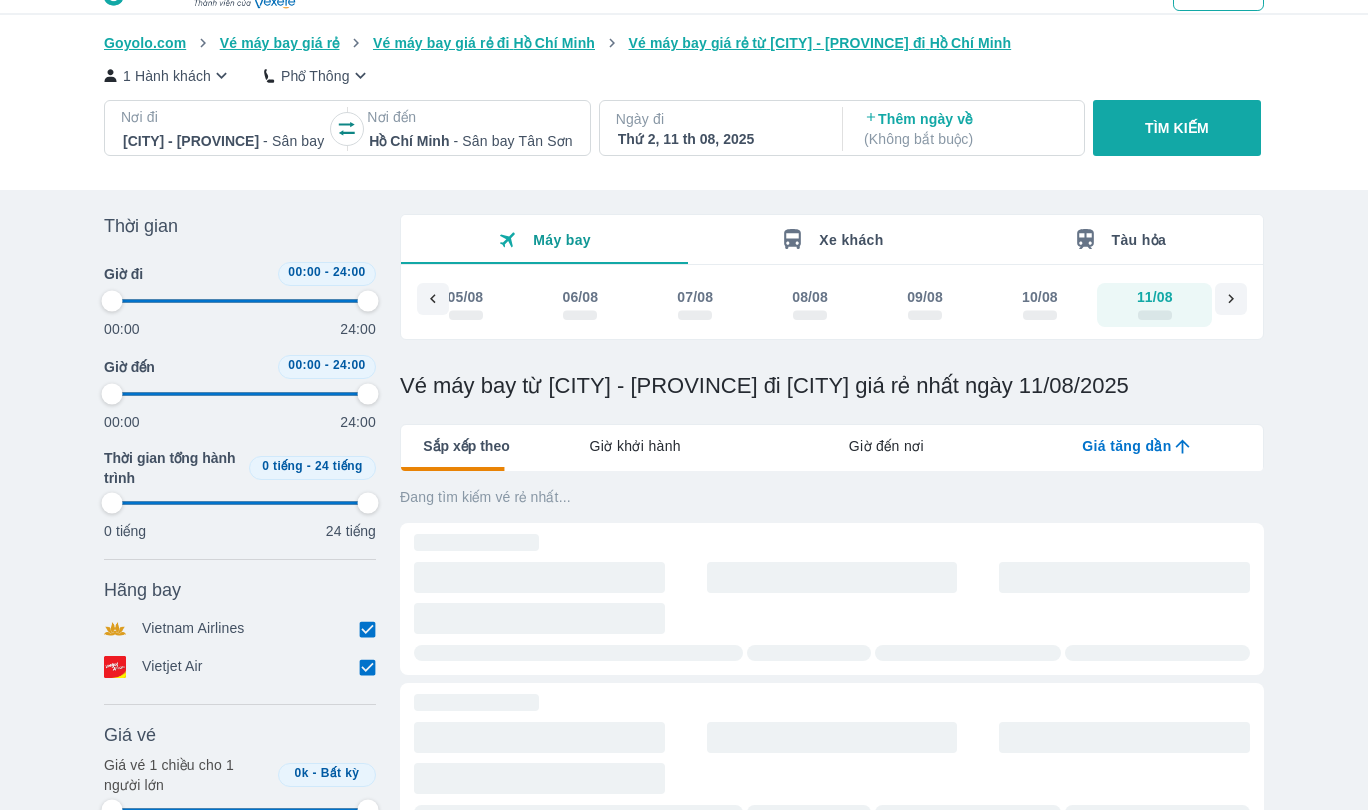 type on "97.9166666666667" 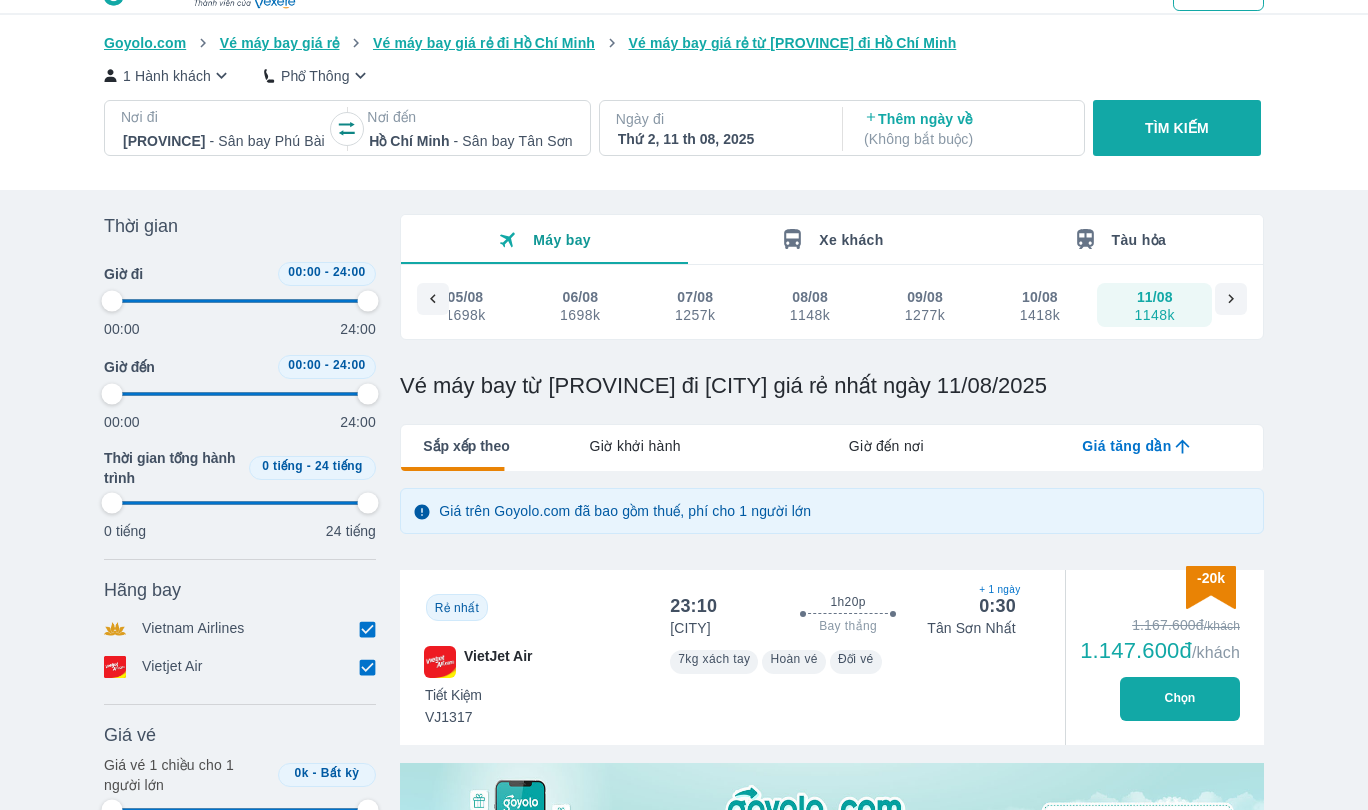 scroll, scrollTop: 5, scrollLeft: 0, axis: vertical 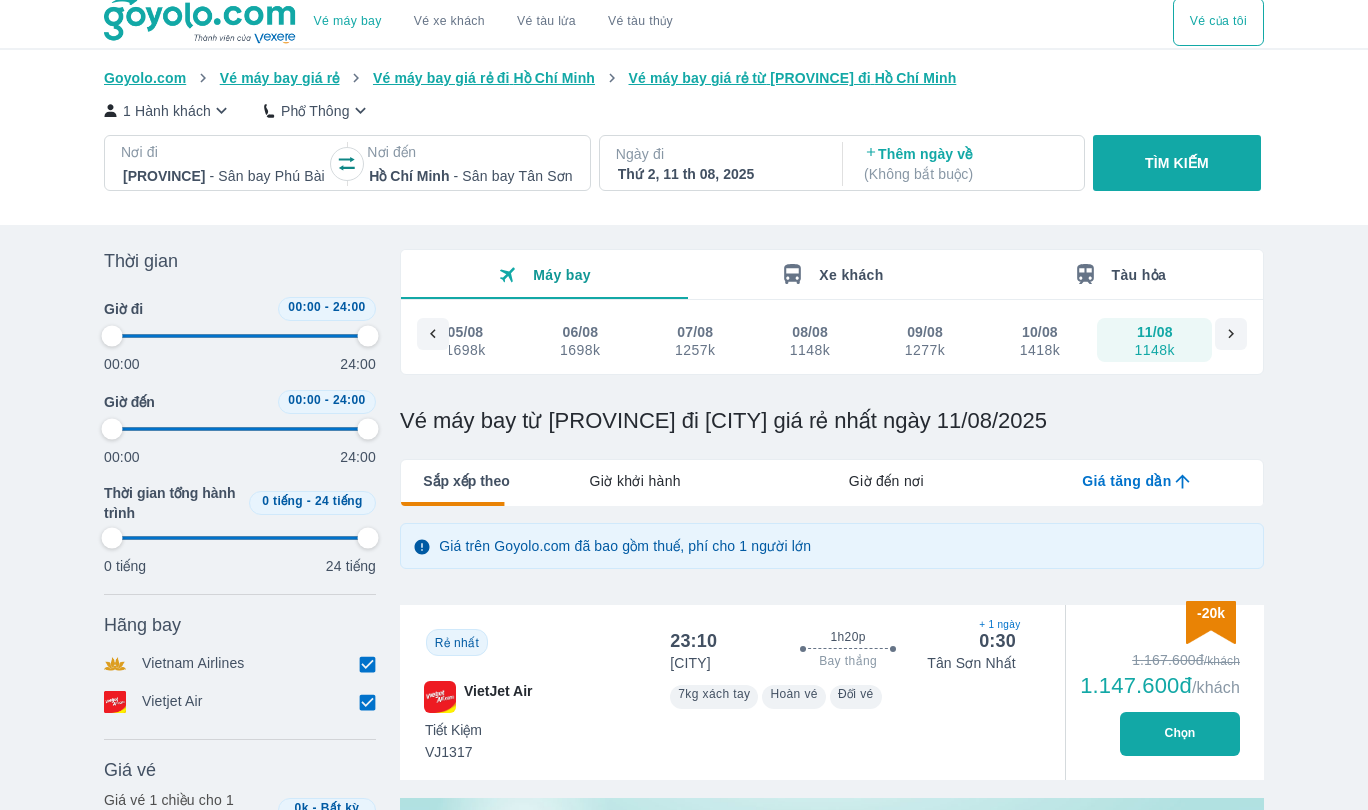 type on "97.9166666666667" 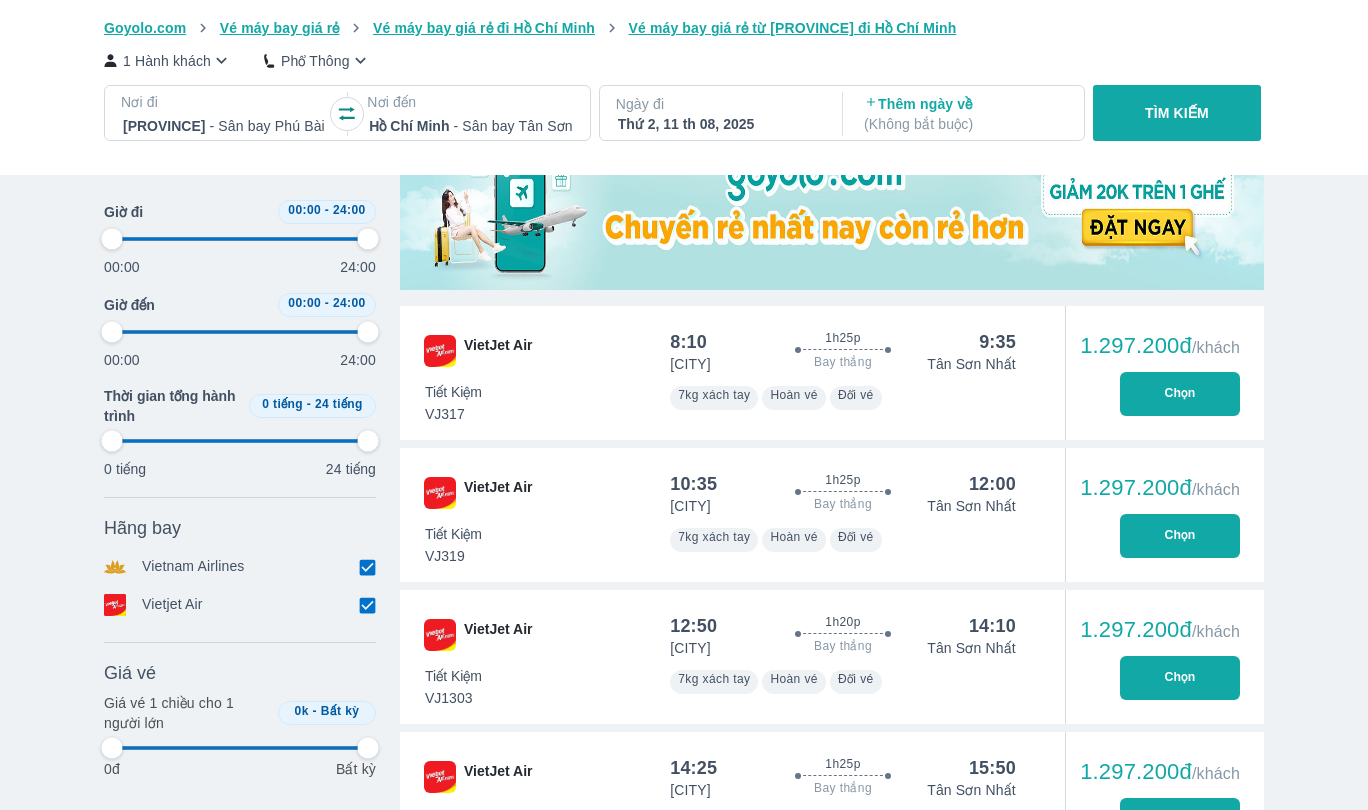 scroll, scrollTop: 687, scrollLeft: 0, axis: vertical 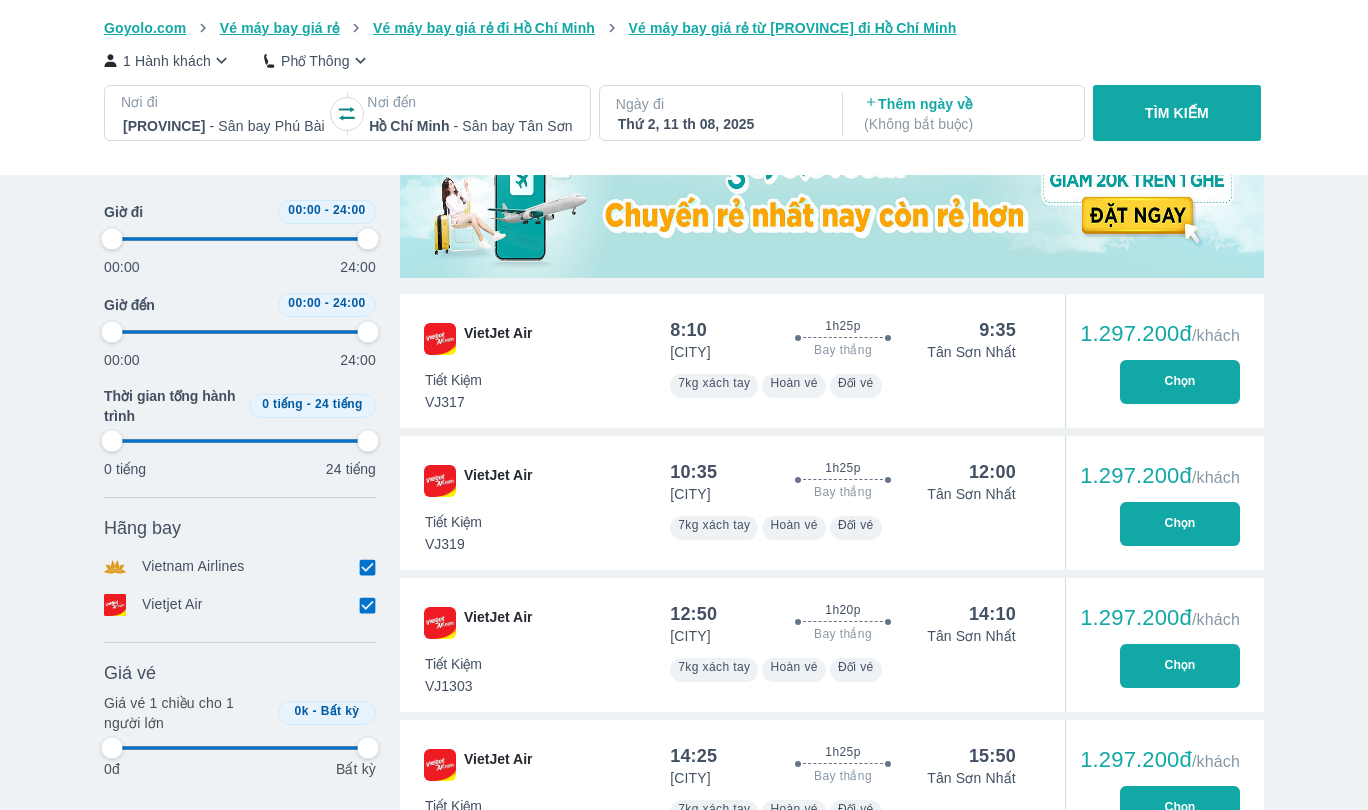 type on "97.9166666666667" 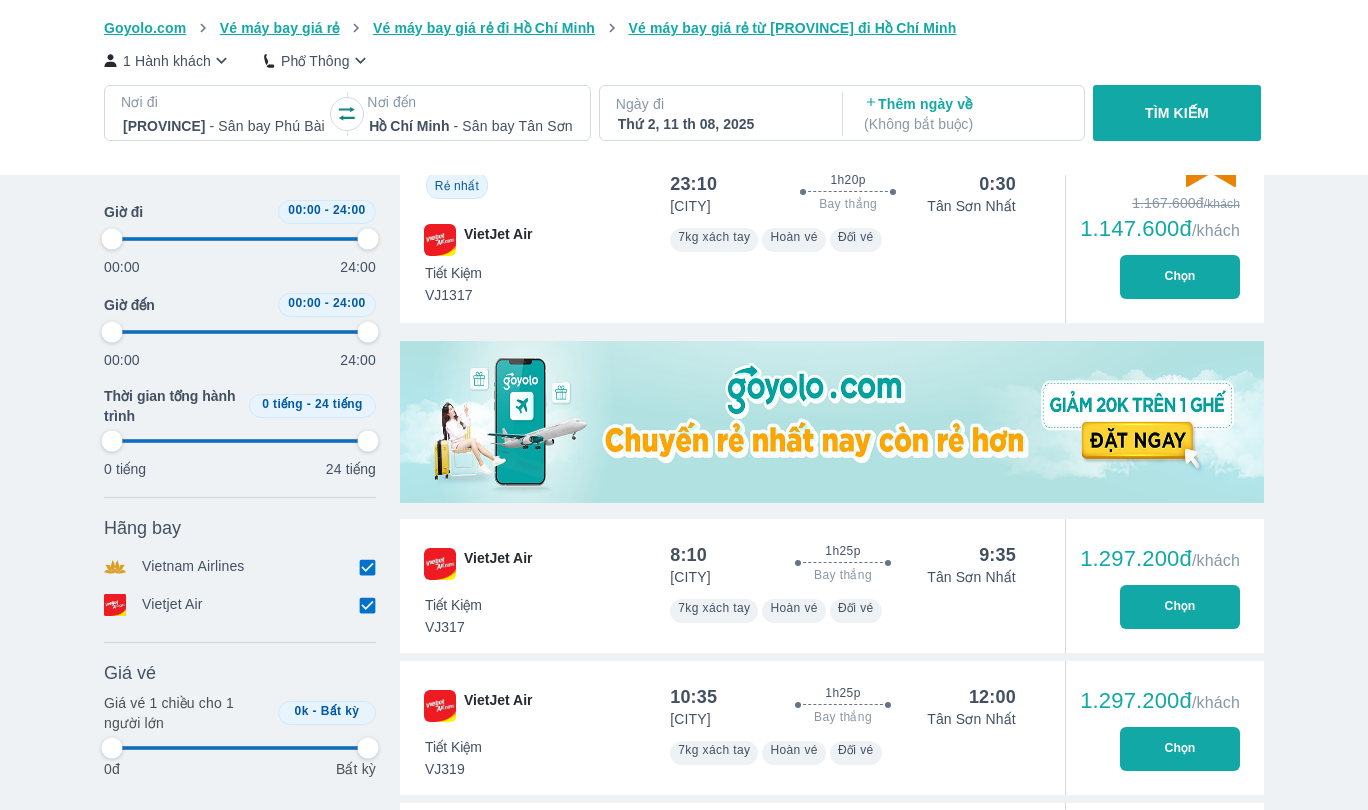 type on "97.9166666666667" 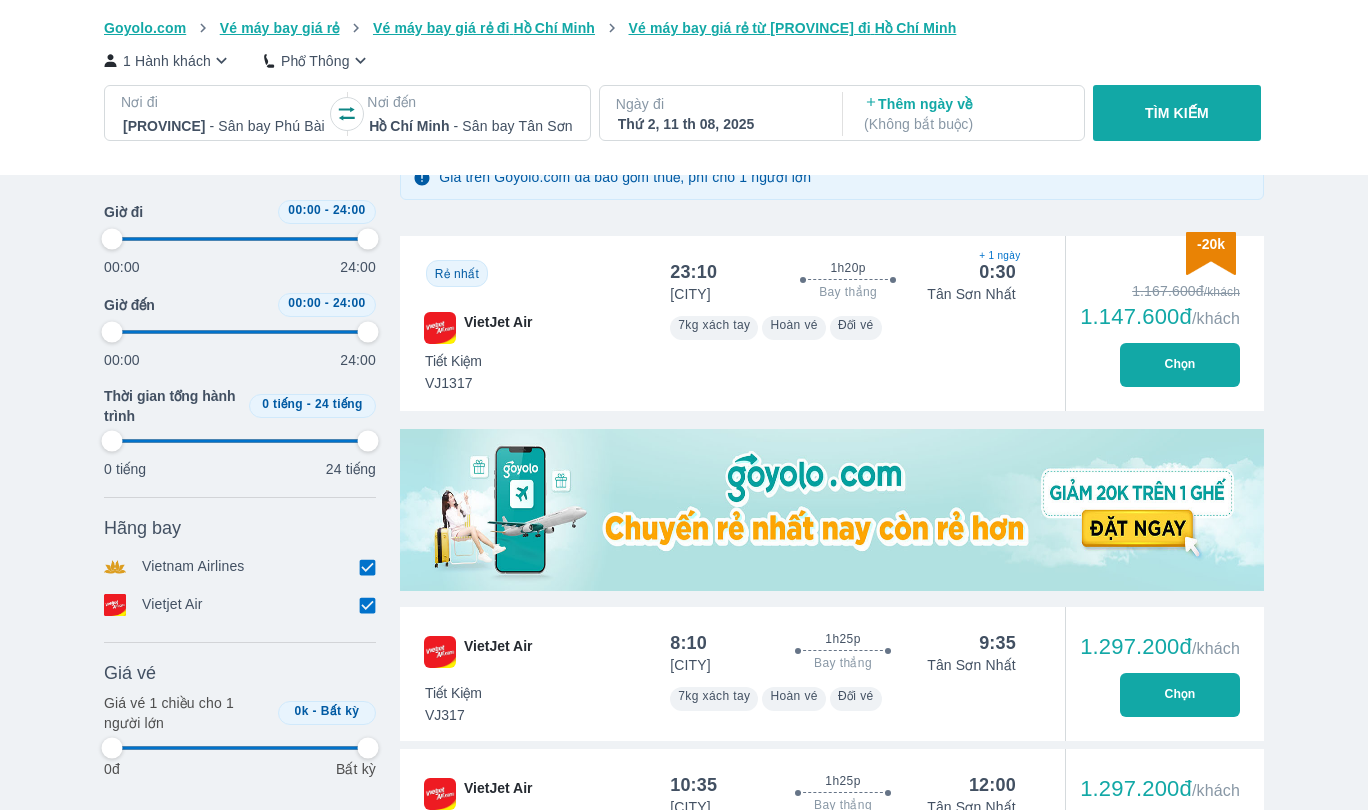 type on "97.9166666666667" 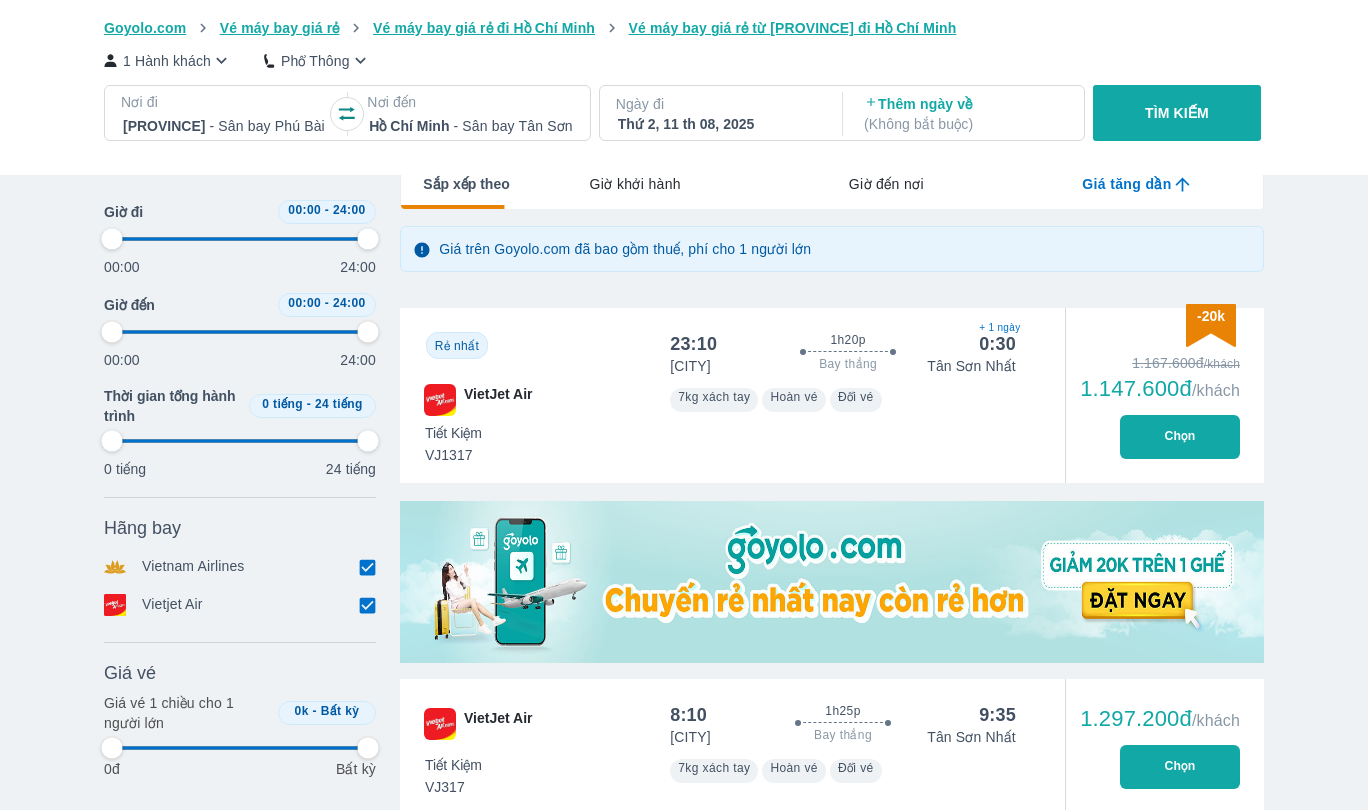 scroll, scrollTop: 314, scrollLeft: 0, axis: vertical 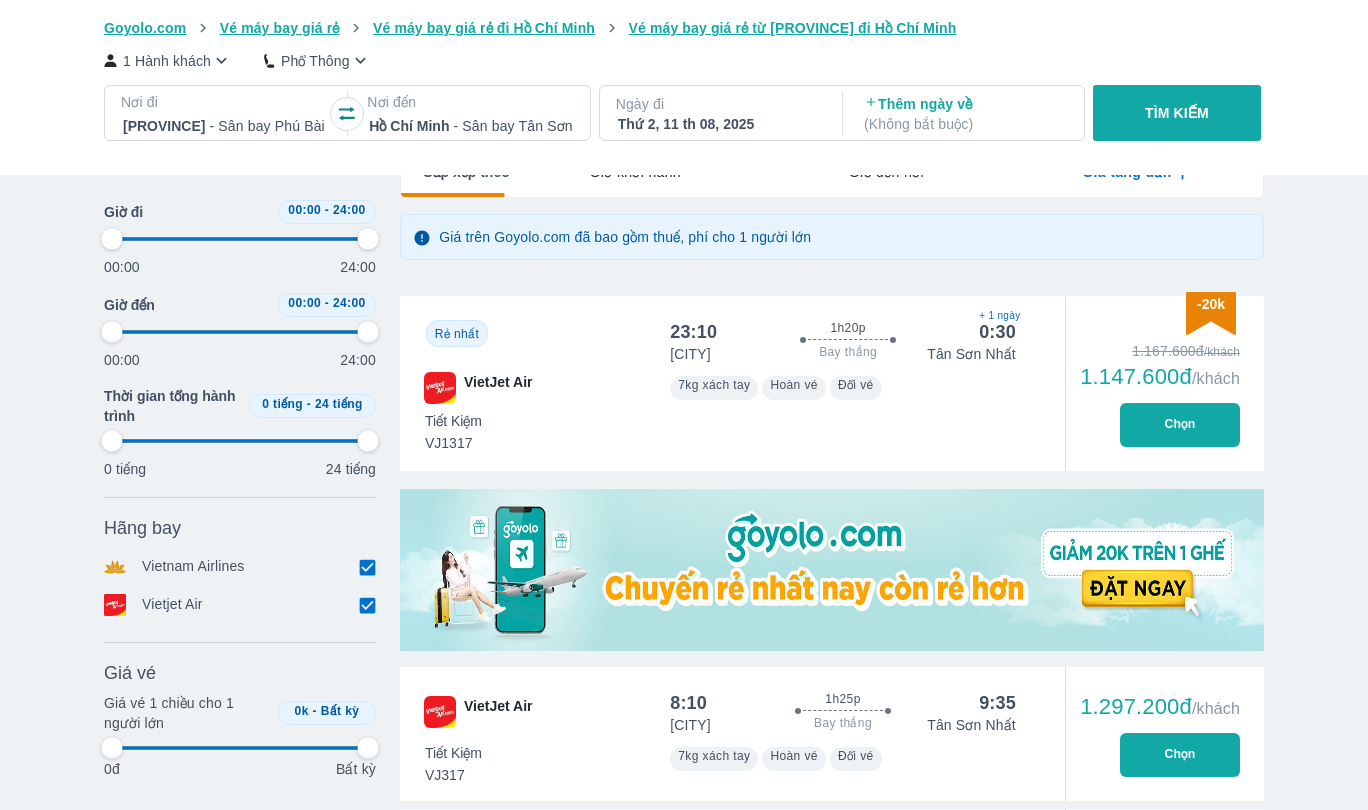 type on "97.9166666666667" 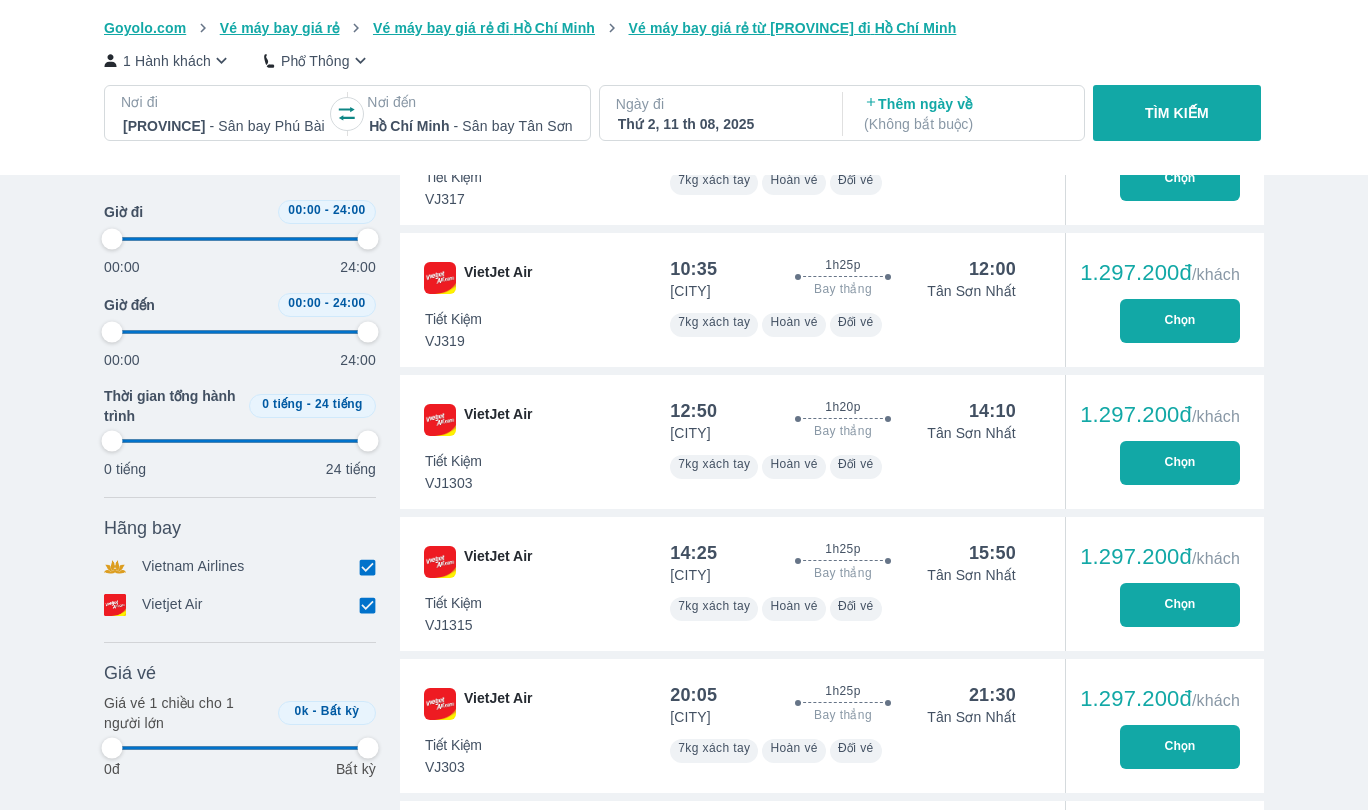 type on "97.9166666666667" 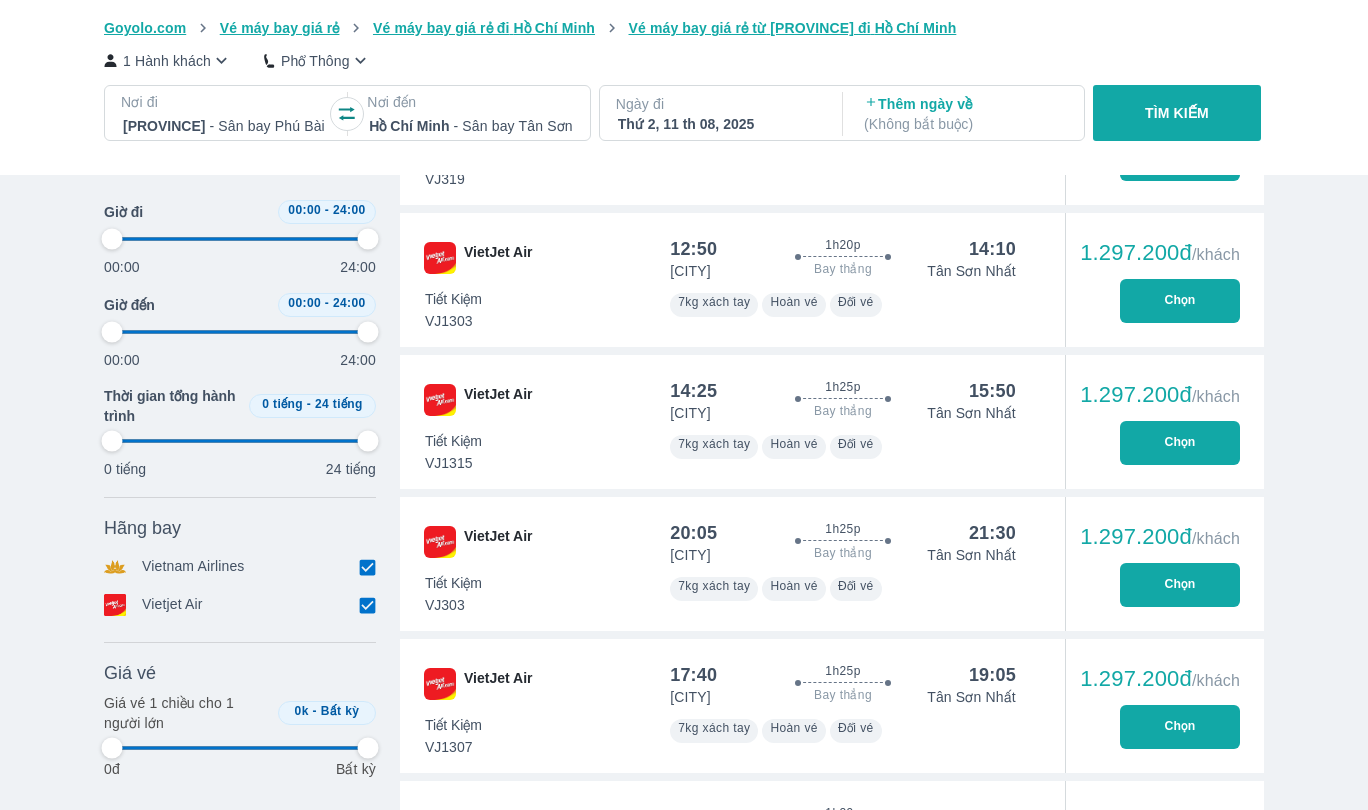 type on "97.9166666666667" 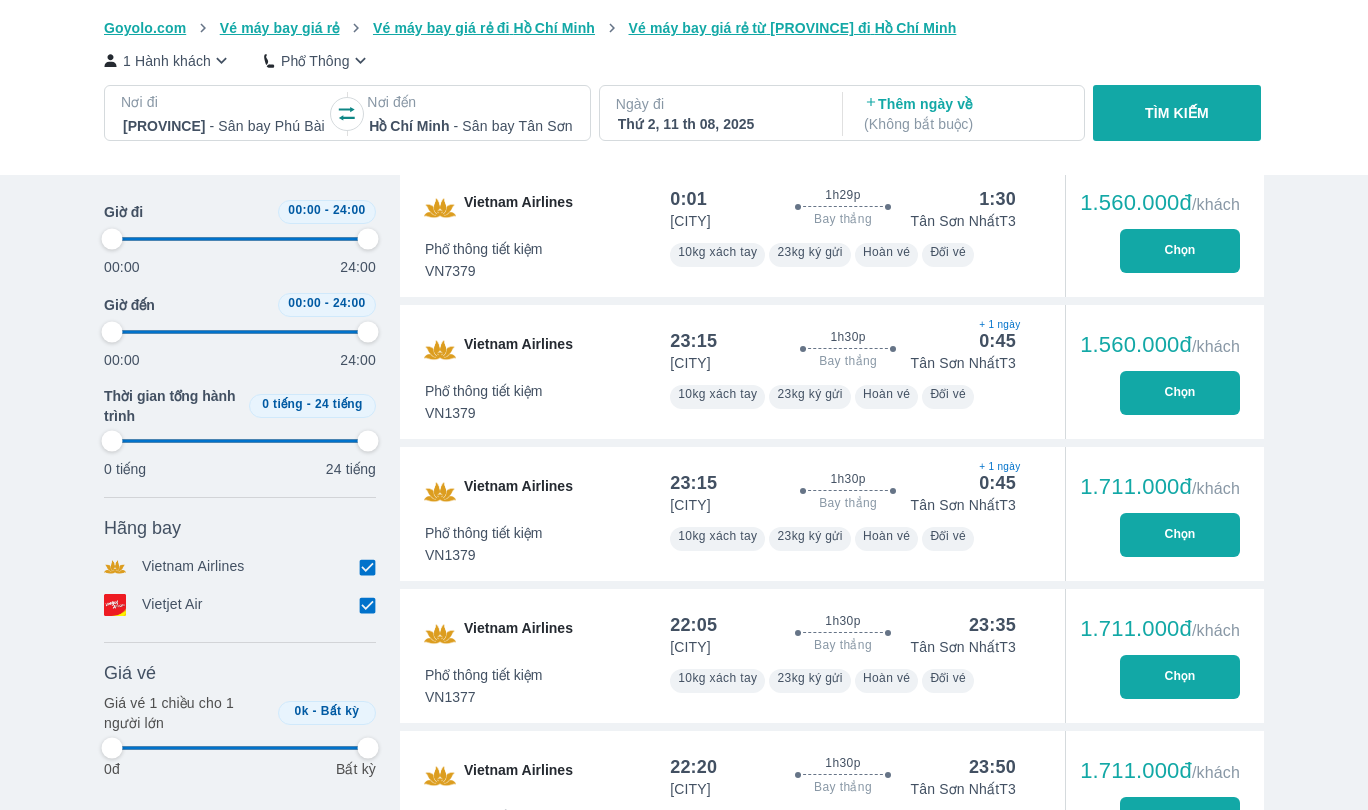 type on "97.9166666666667" 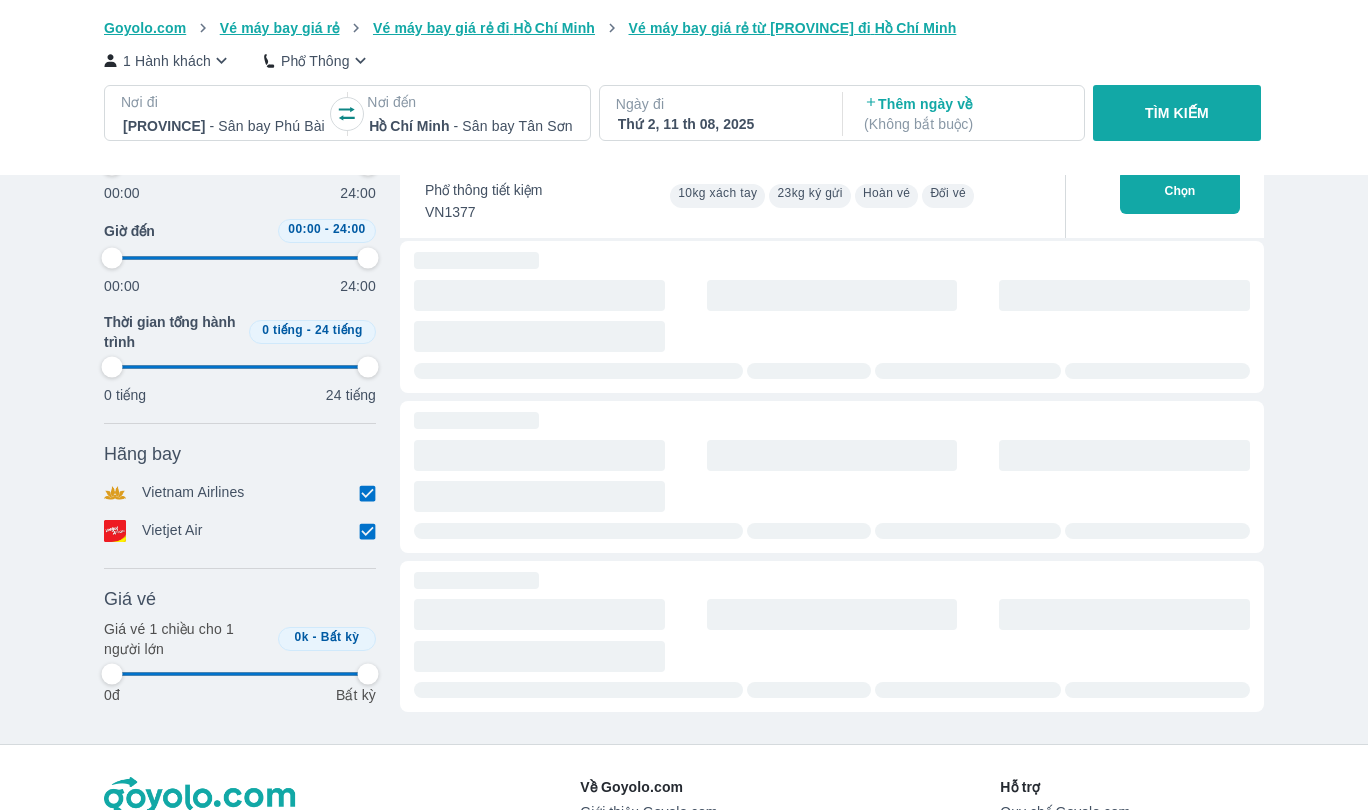 scroll, scrollTop: 3343, scrollLeft: 0, axis: vertical 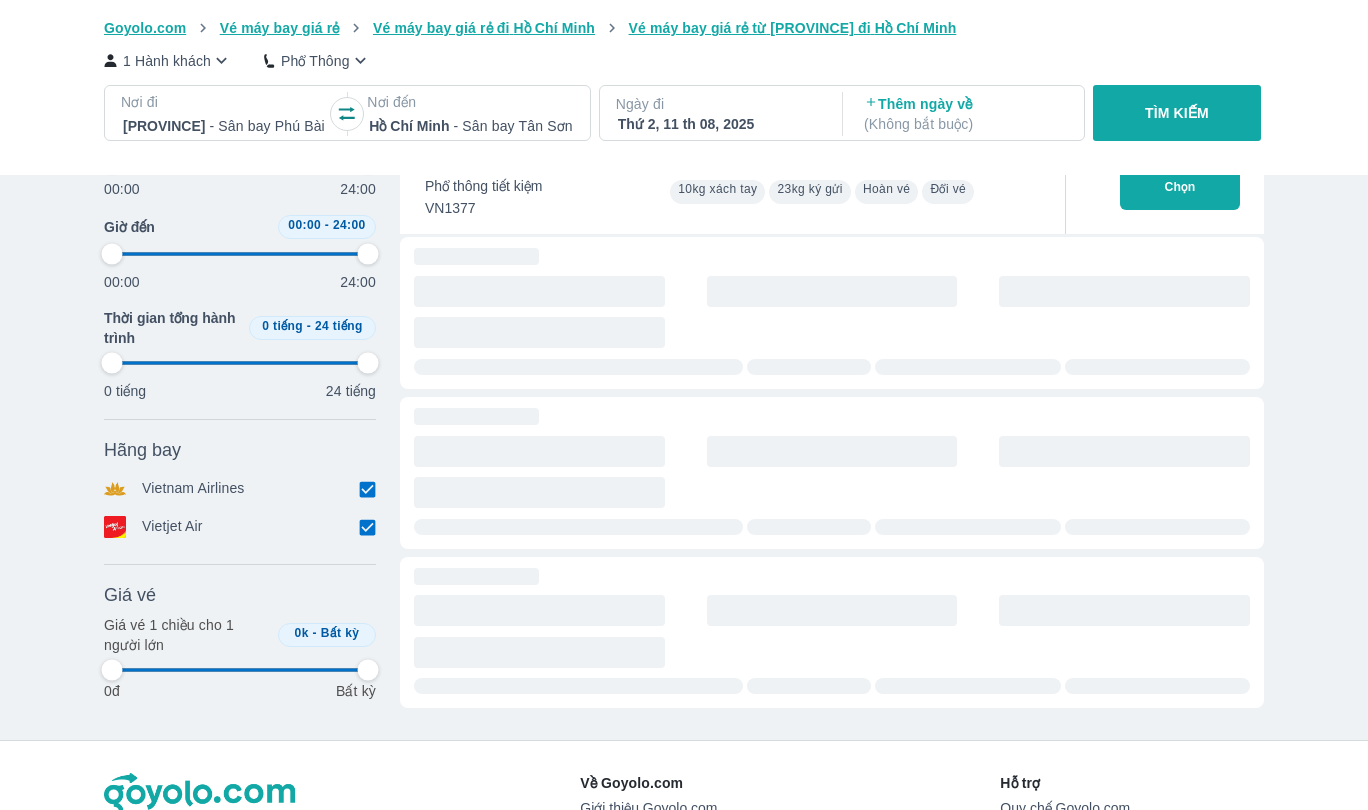 type on "97.9166666666667" 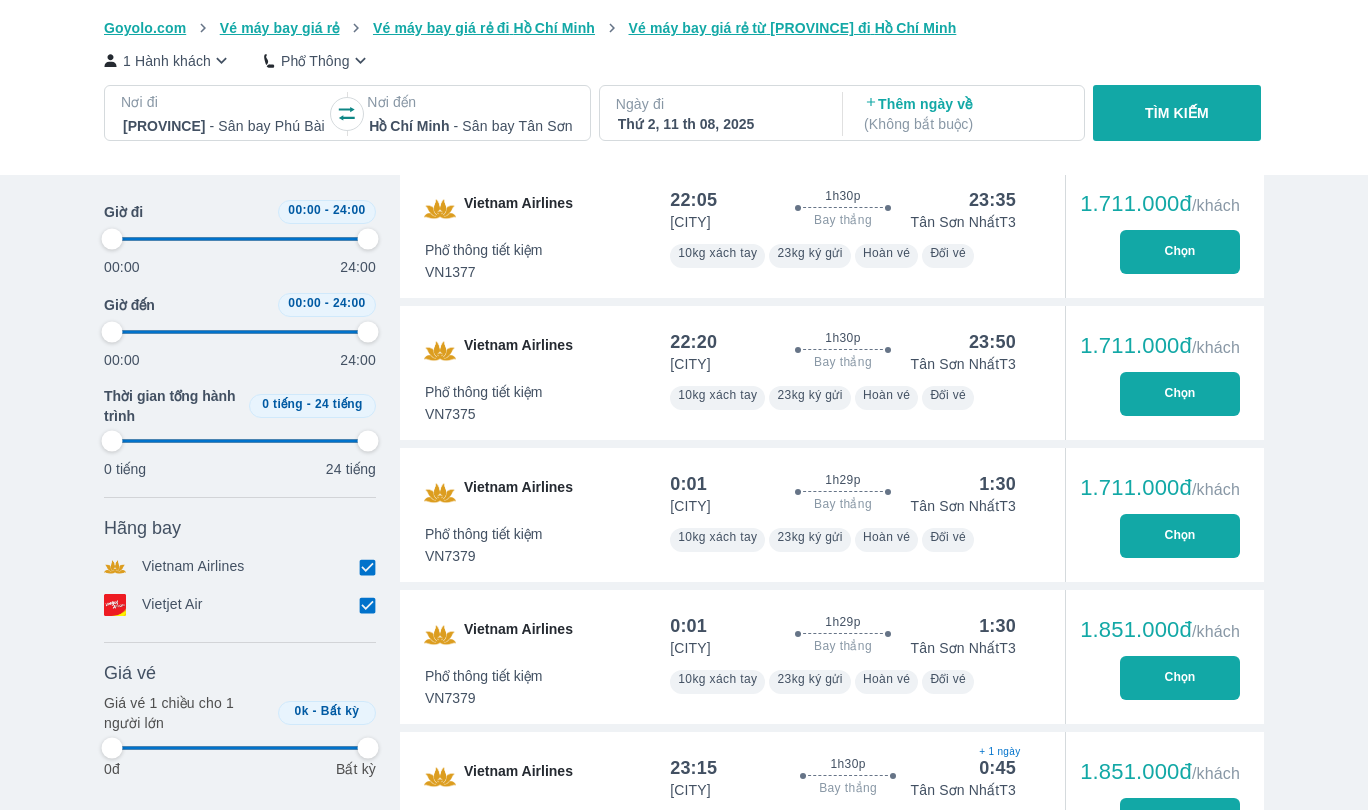 type on "97.9166666666667" 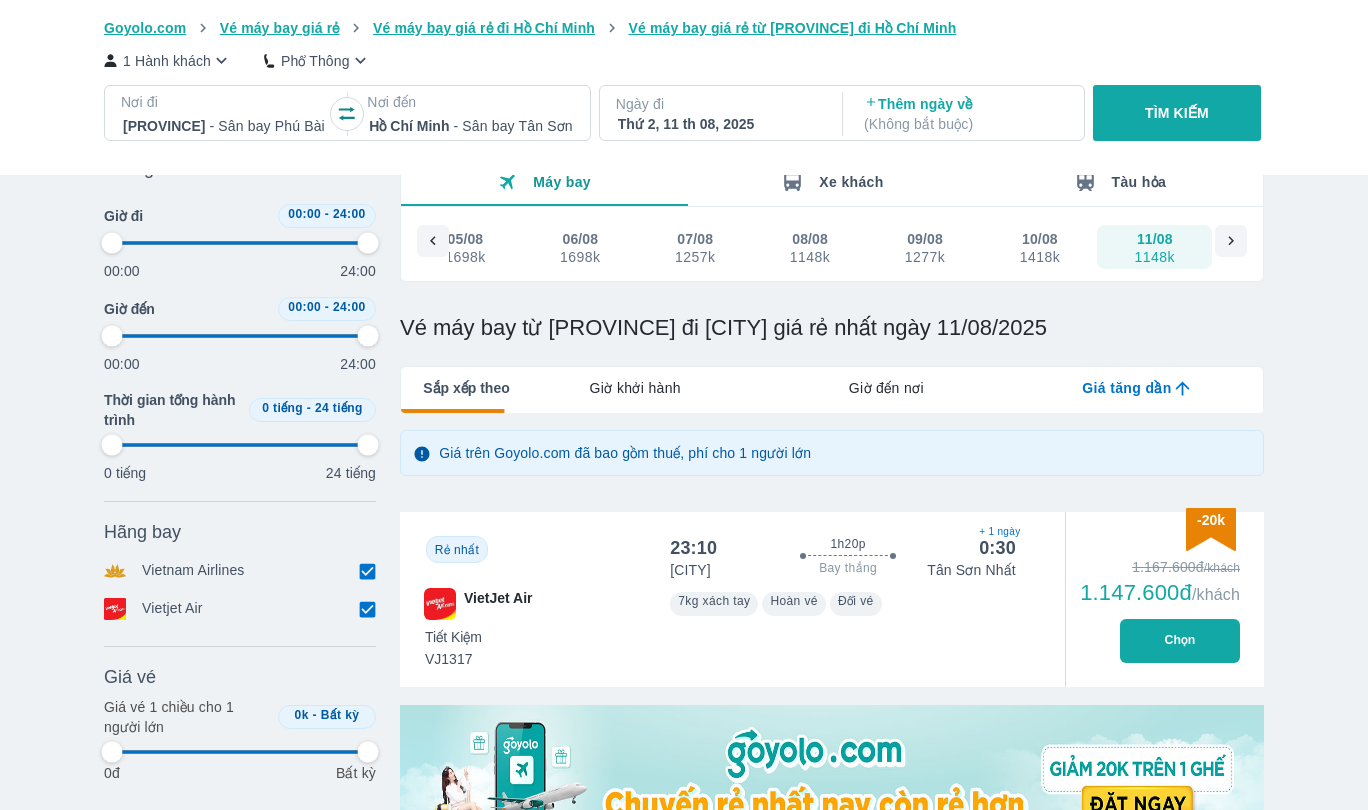 scroll, scrollTop: 79, scrollLeft: 0, axis: vertical 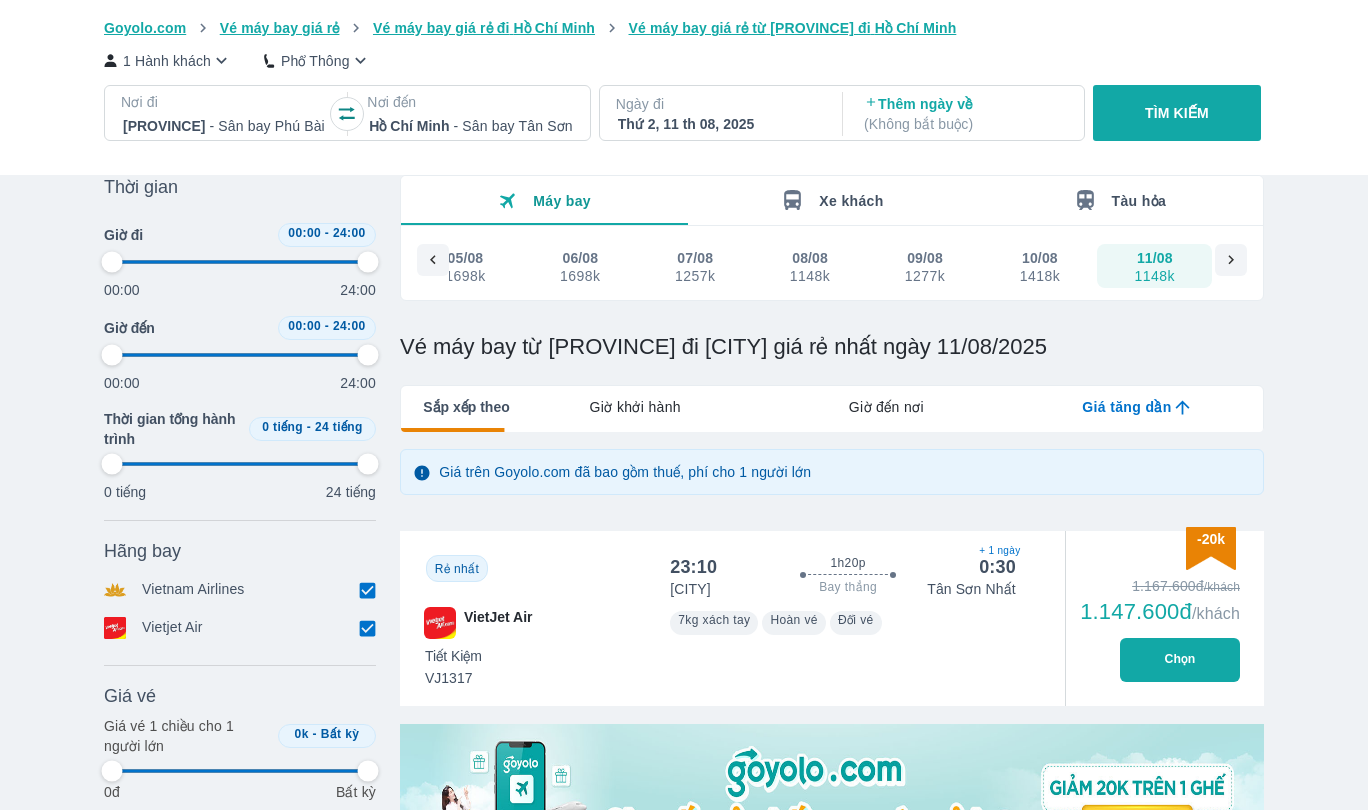 type on "97.9166666666667" 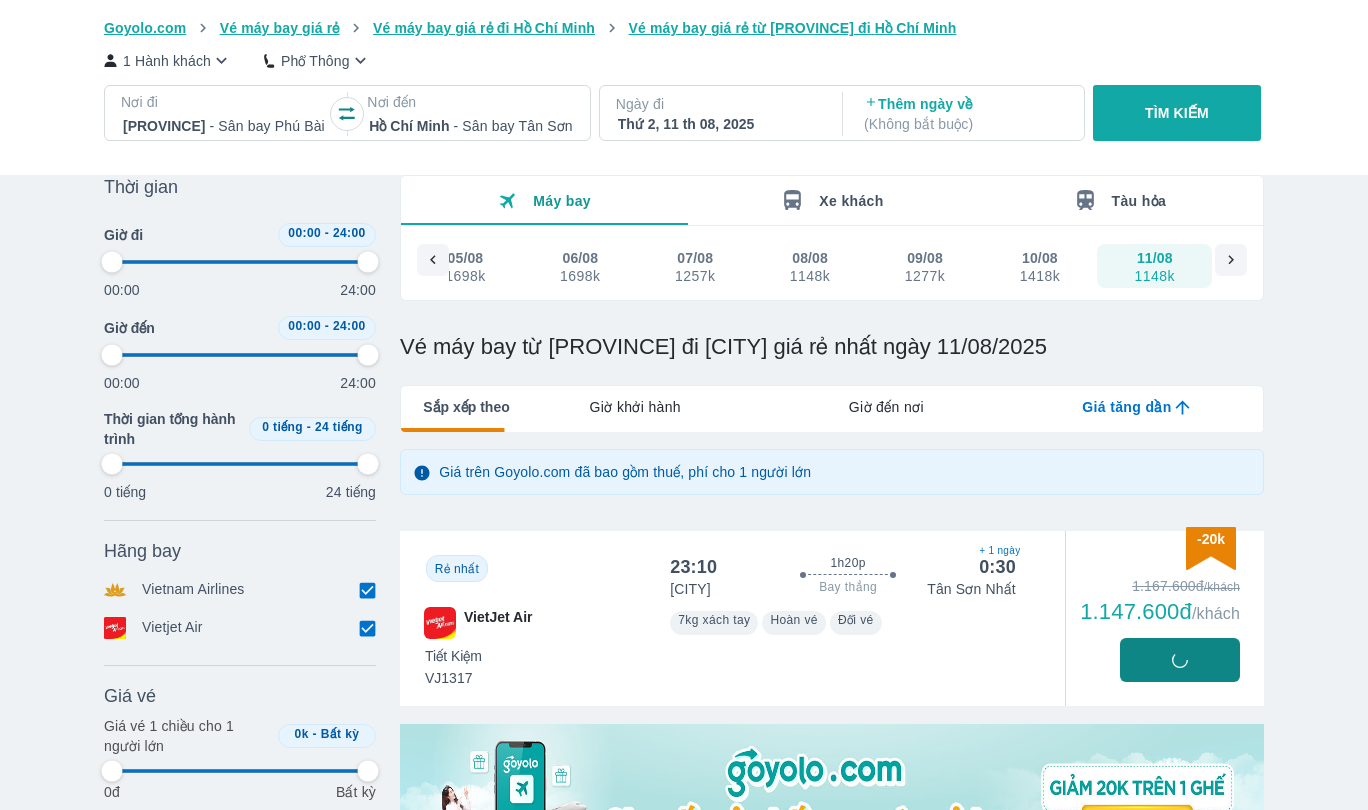 type on "97.9166666666667" 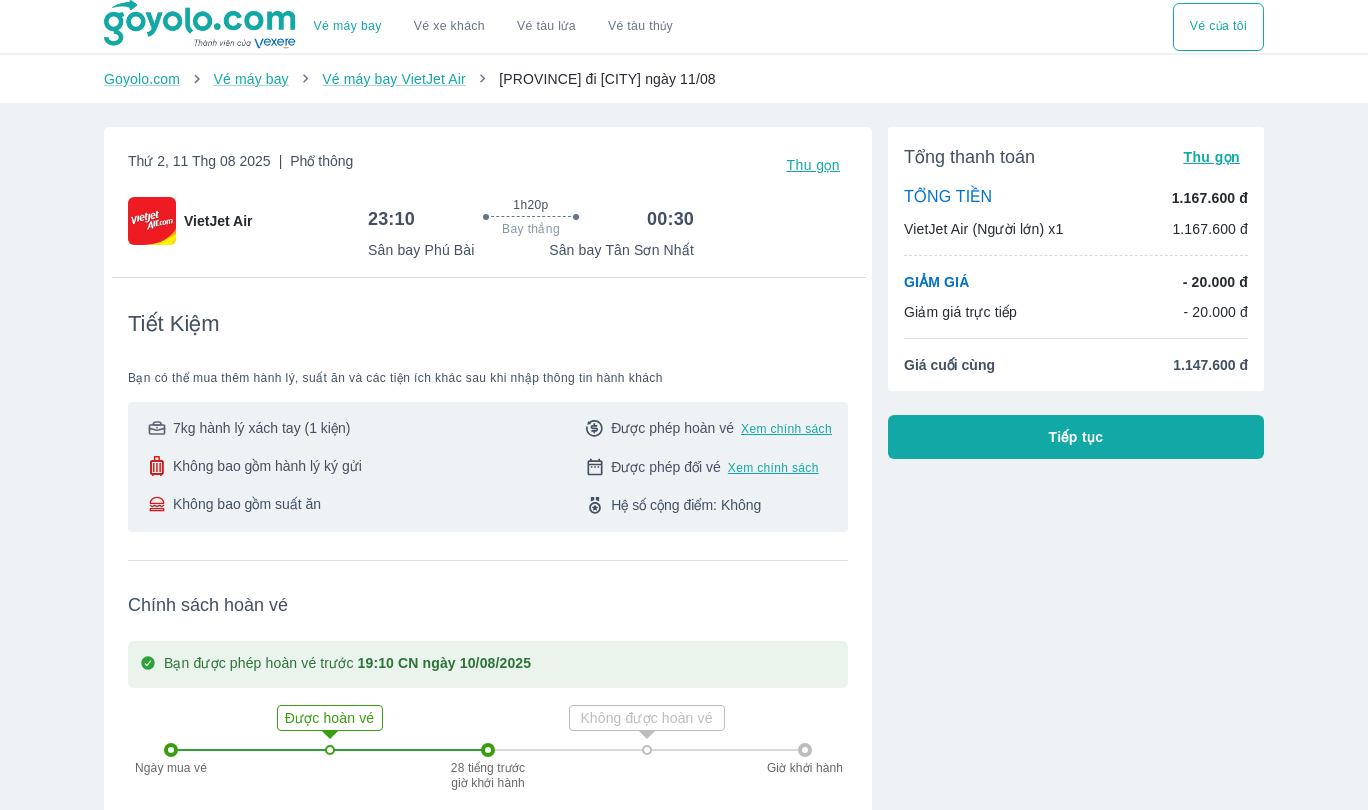 scroll, scrollTop: 1, scrollLeft: 0, axis: vertical 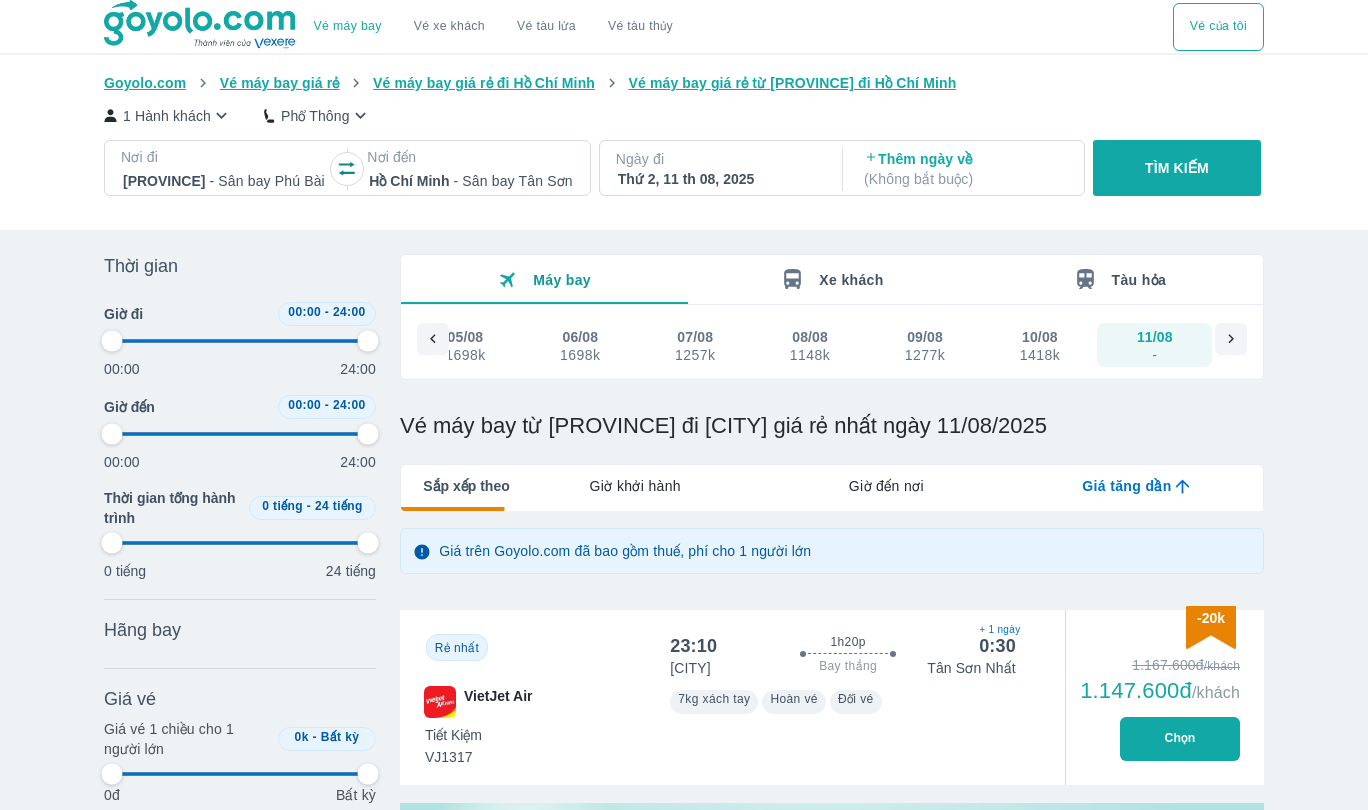 type on "97.9166666666667" 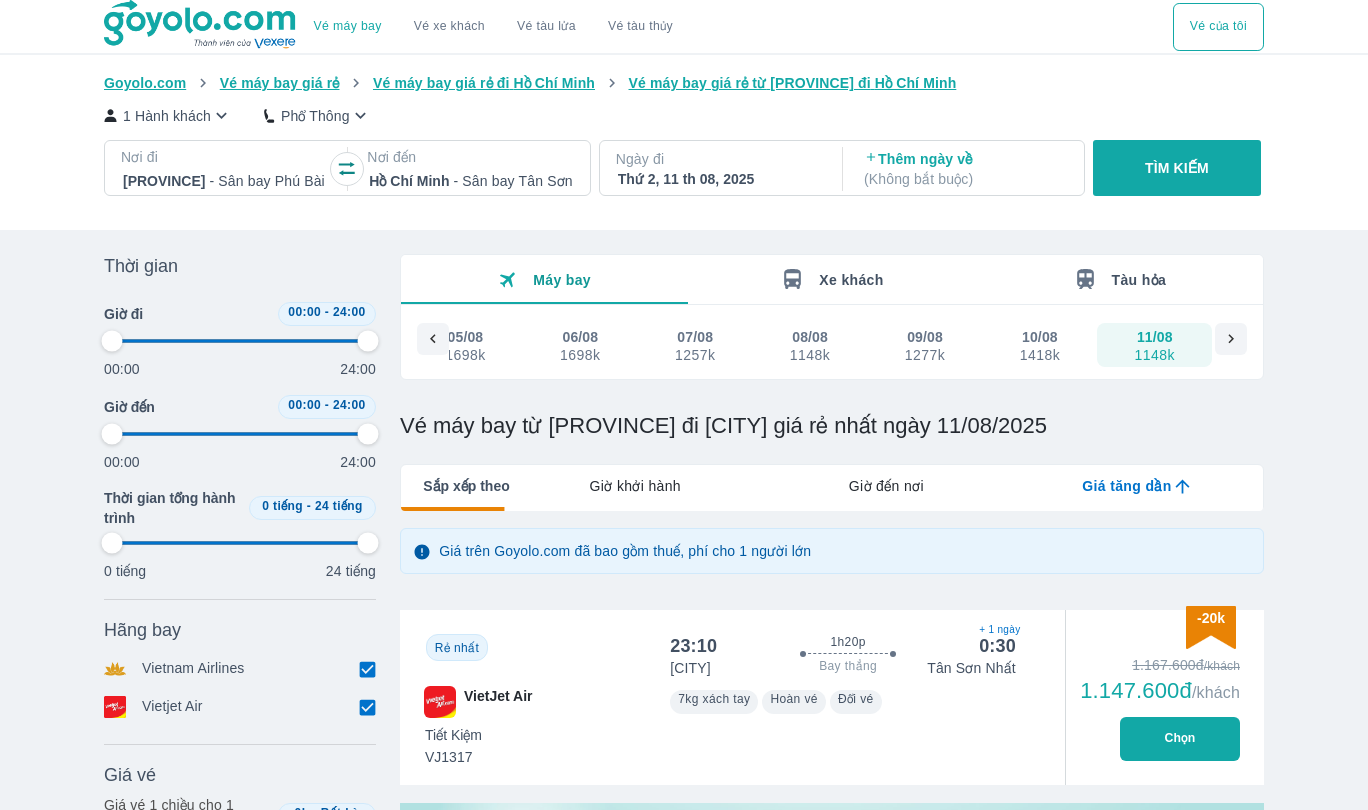 type on "97.9166666666667" 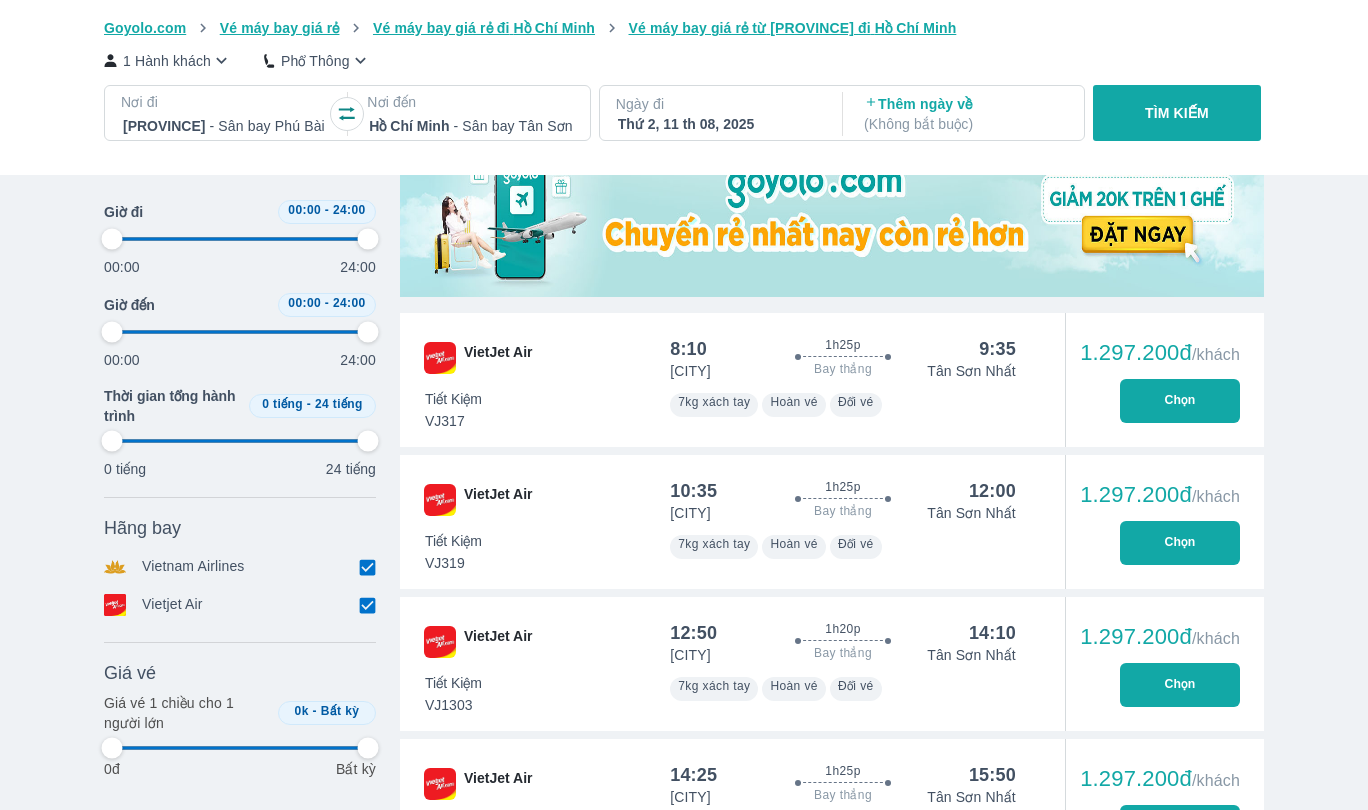 type on "97.9166666666667" 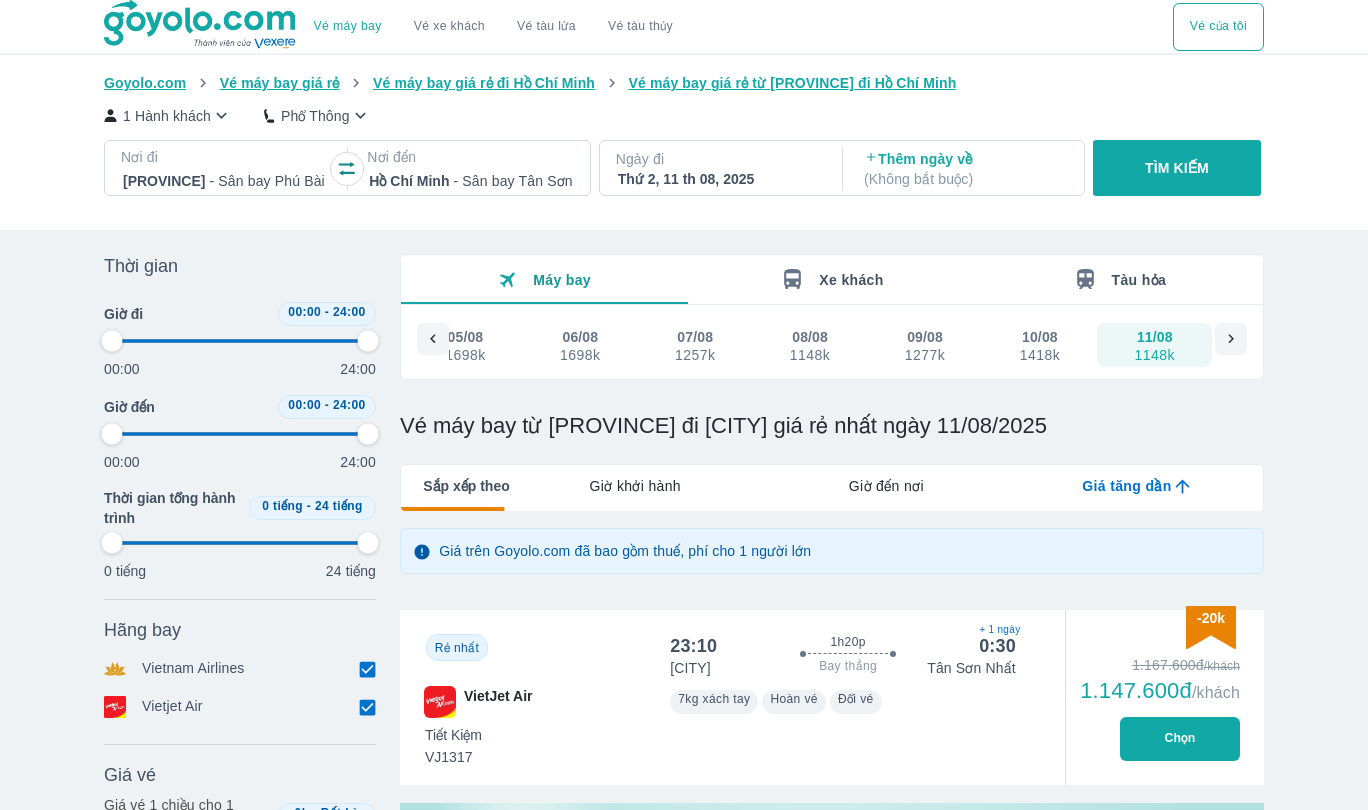 scroll, scrollTop: 0, scrollLeft: 0, axis: both 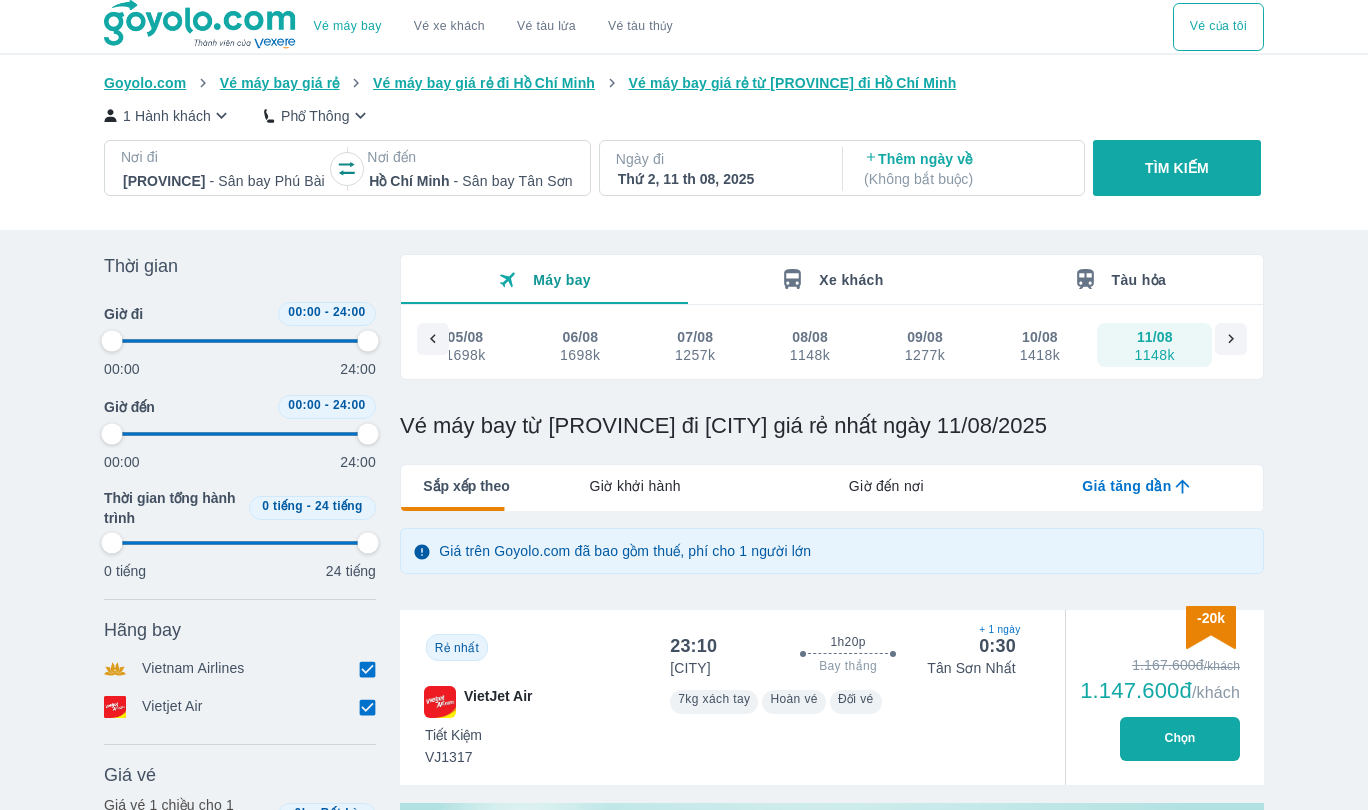 type on "97.9166666666667" 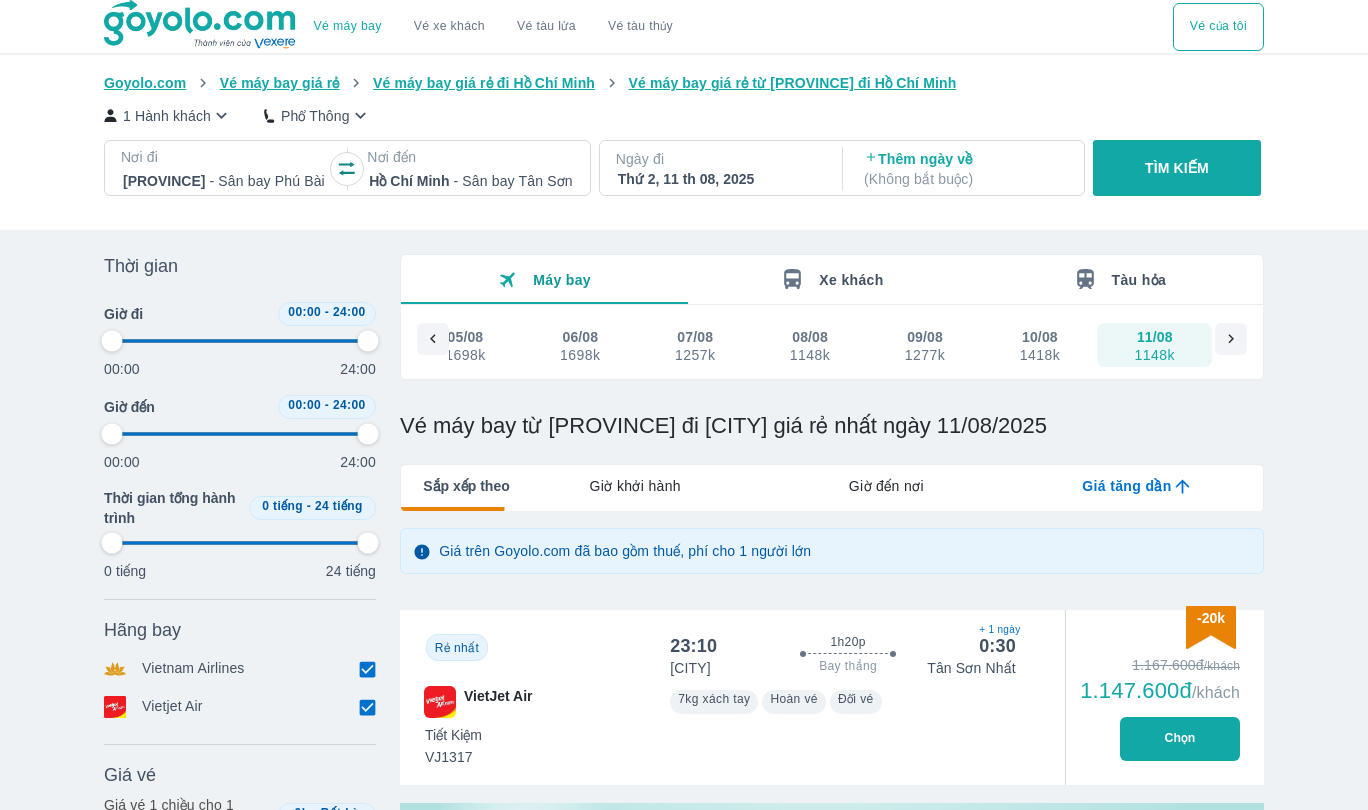 type on "97.9166666666667" 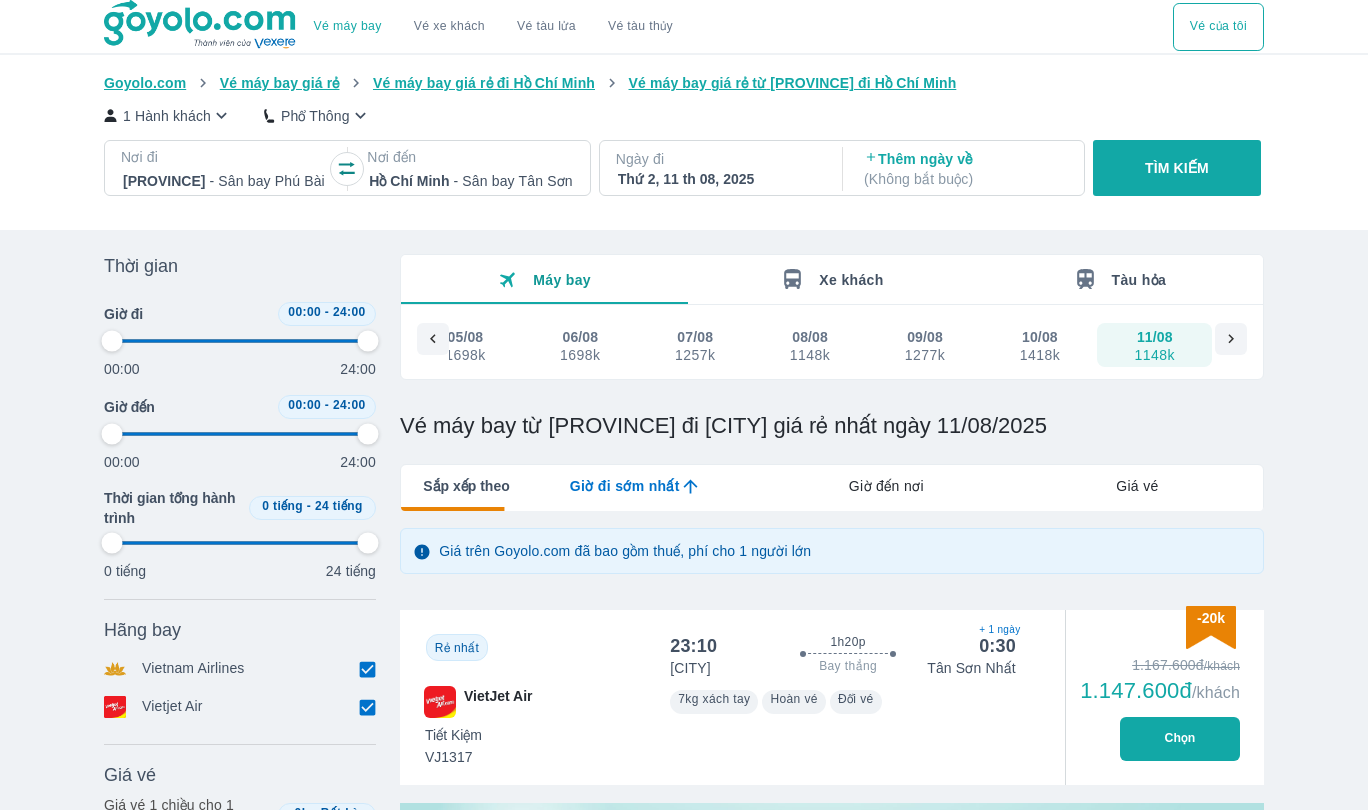 type on "97.9166666666667" 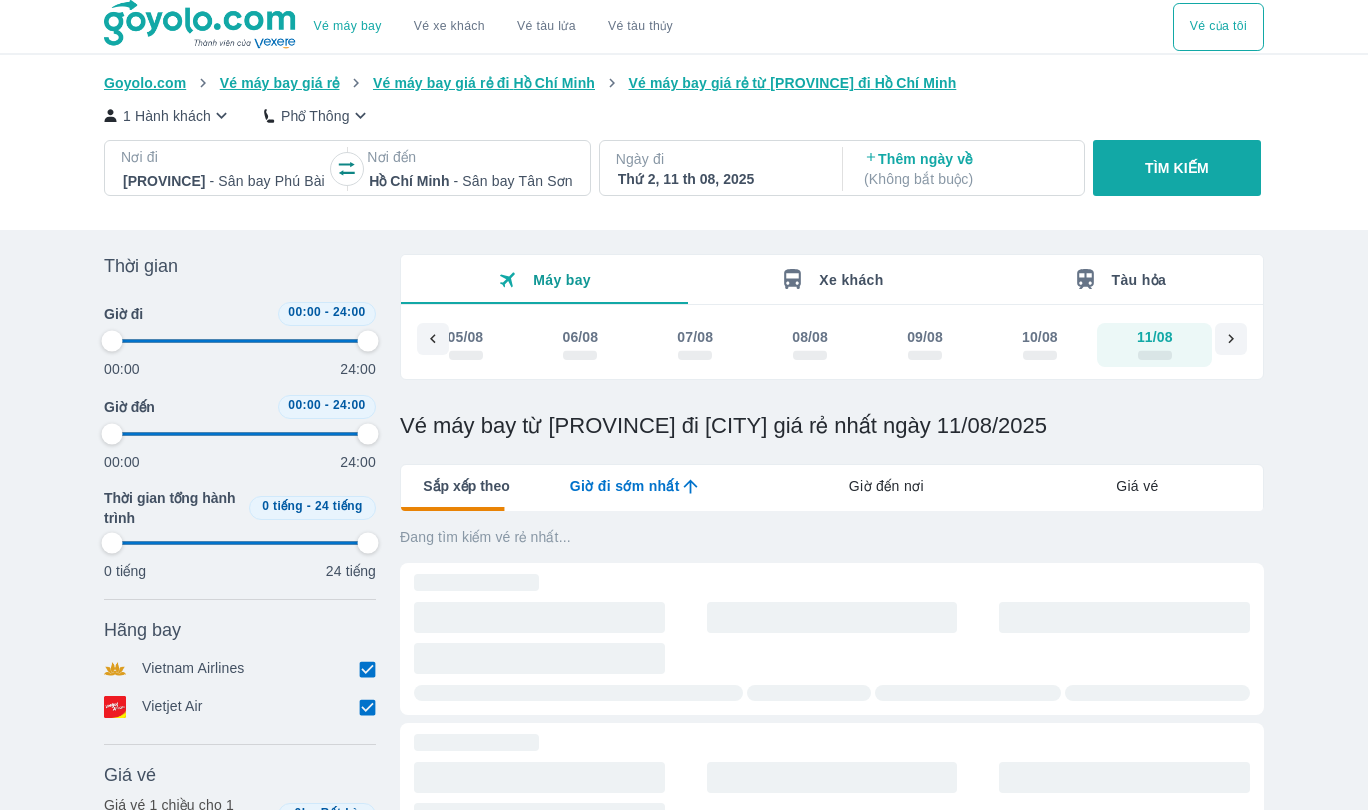 type on "97.9166666666667" 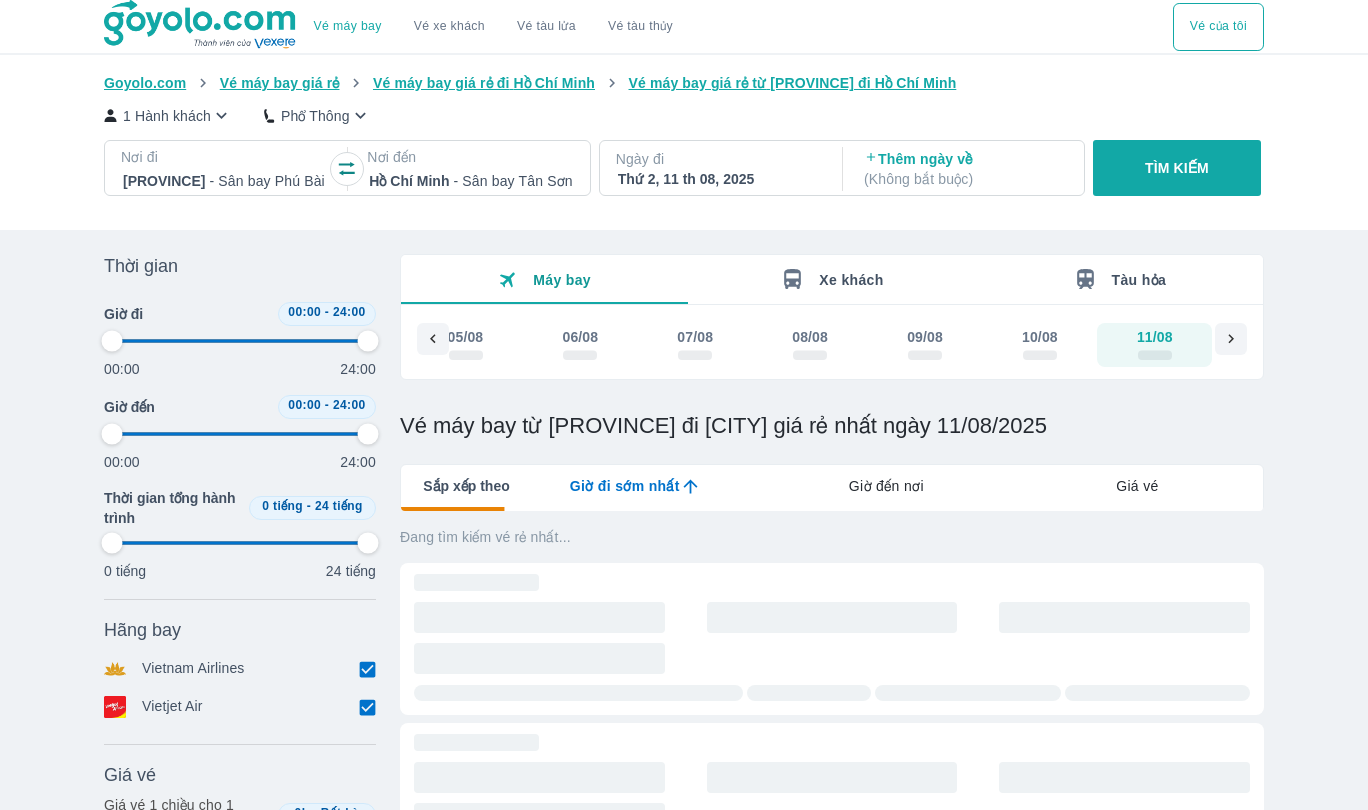 type on "97.9166666666667" 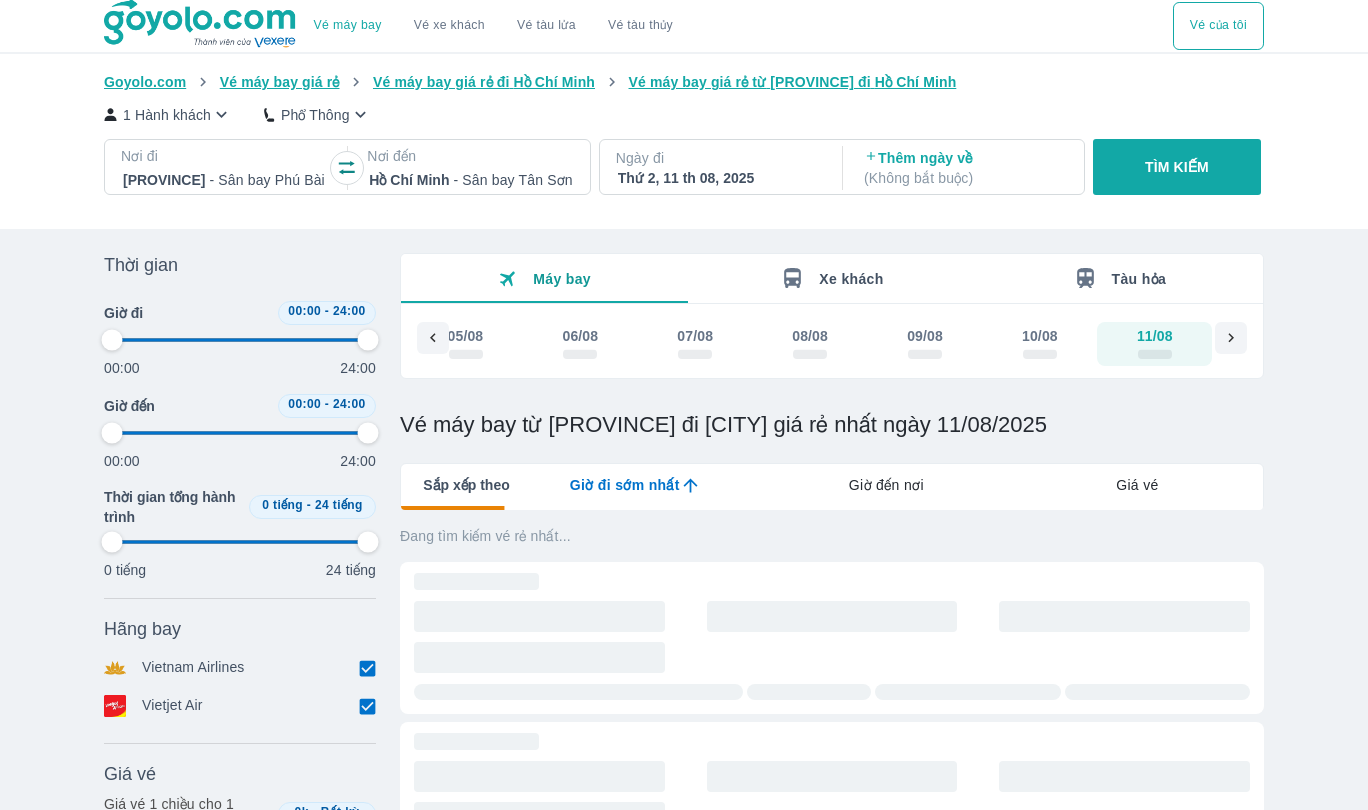 type on "97.9166666666667" 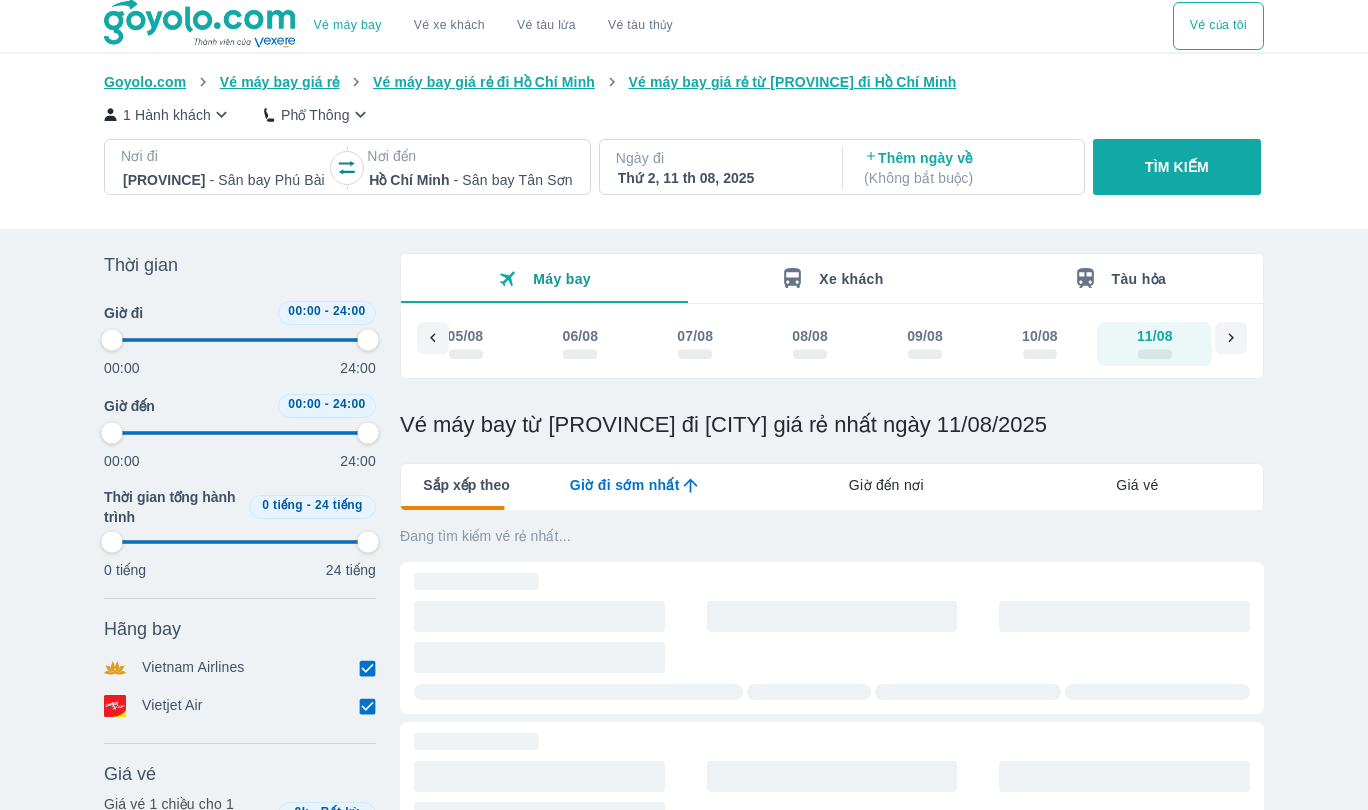 type on "97.9166666666667" 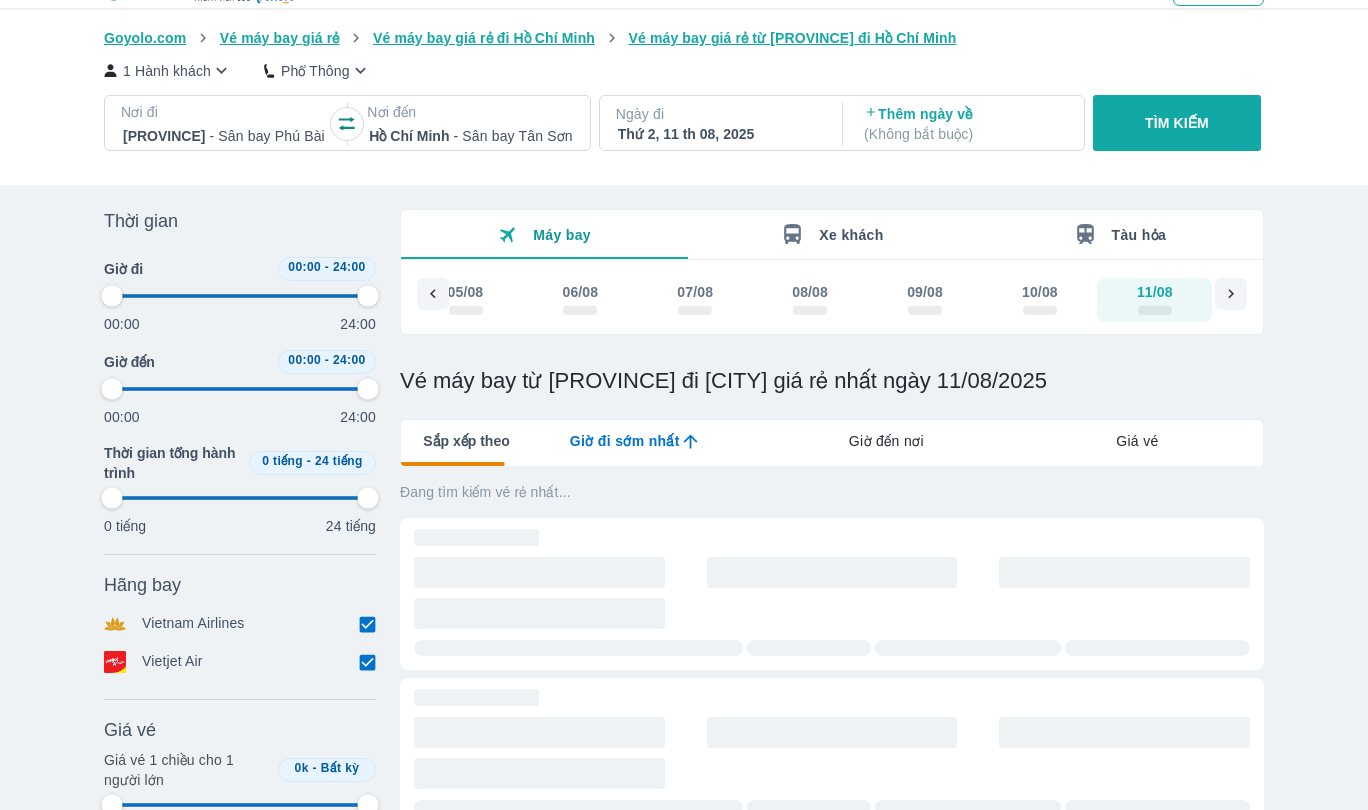 type on "97.9166666666667" 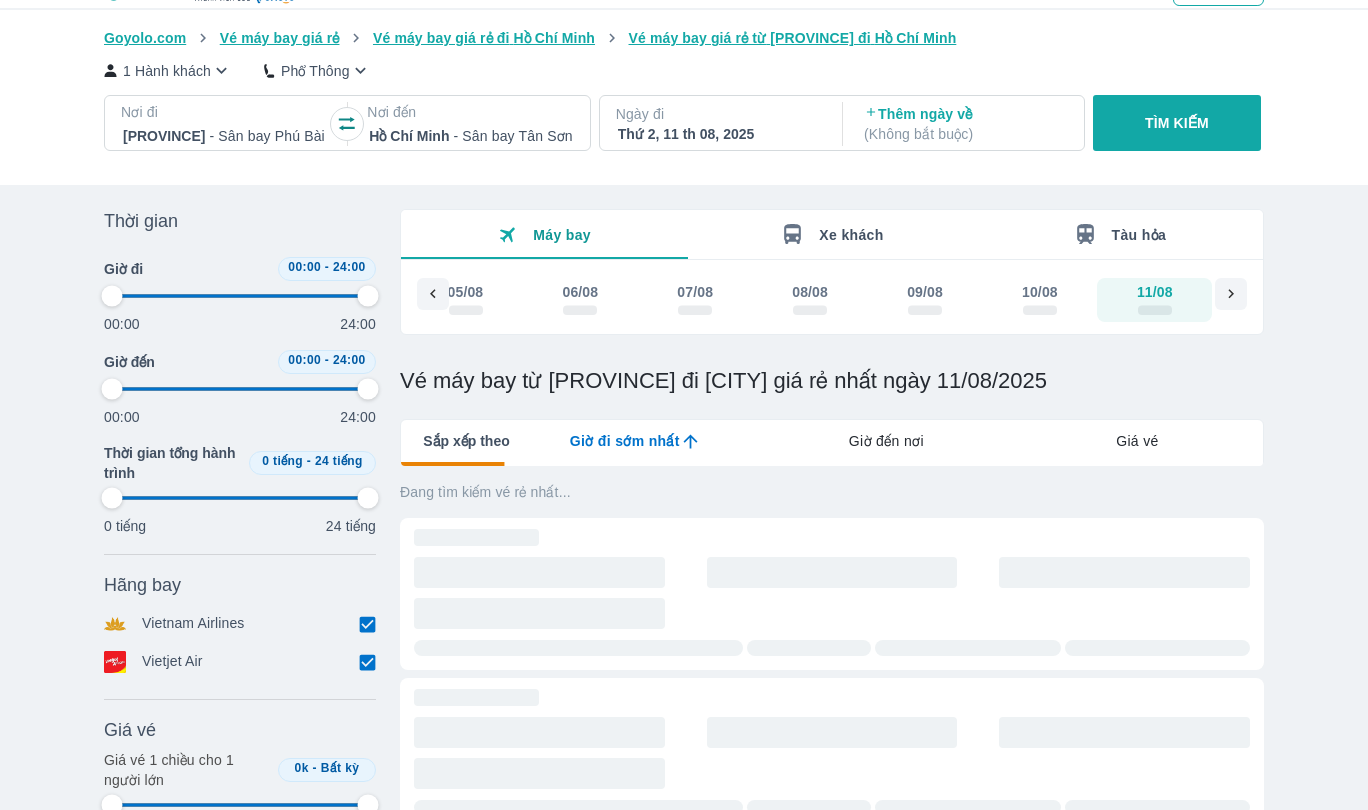 type on "97.9166666666667" 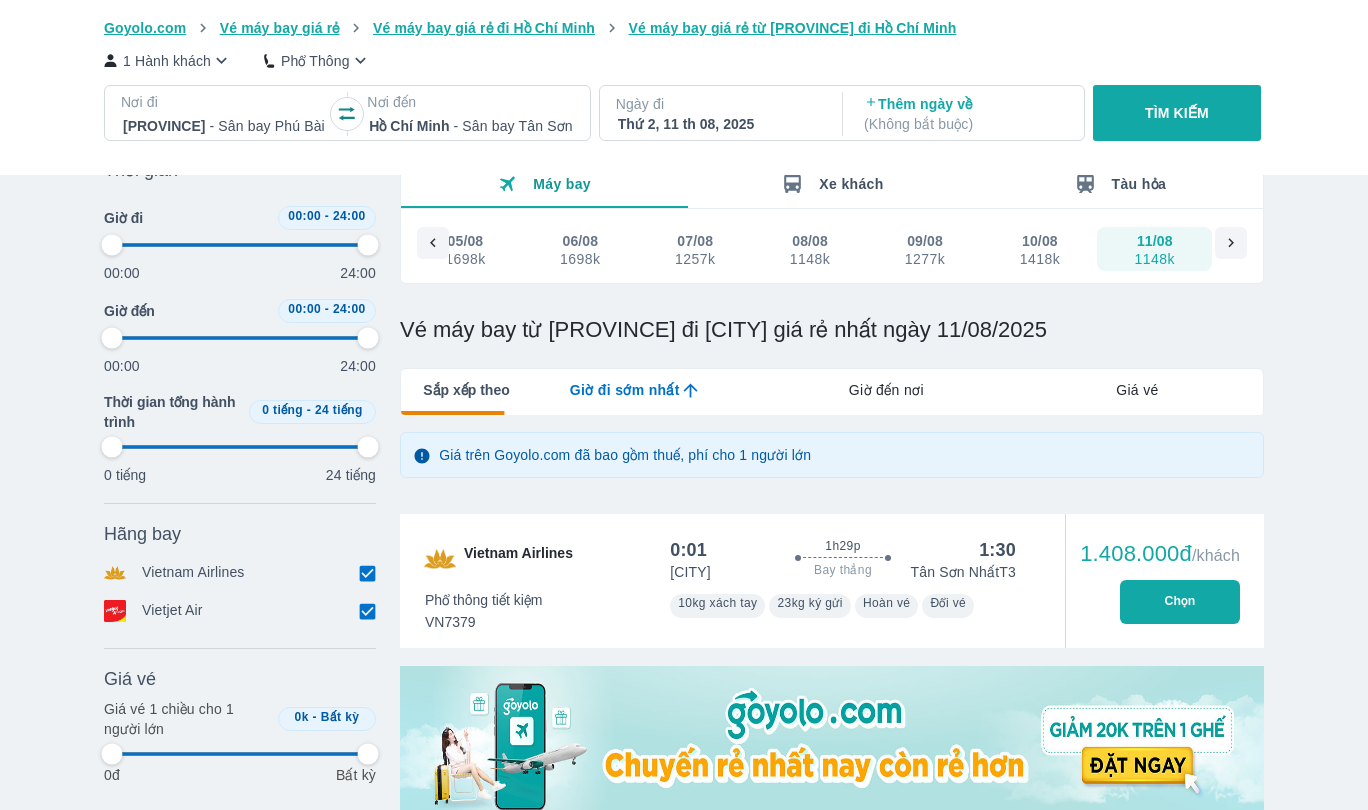 type on "97.9166666666667" 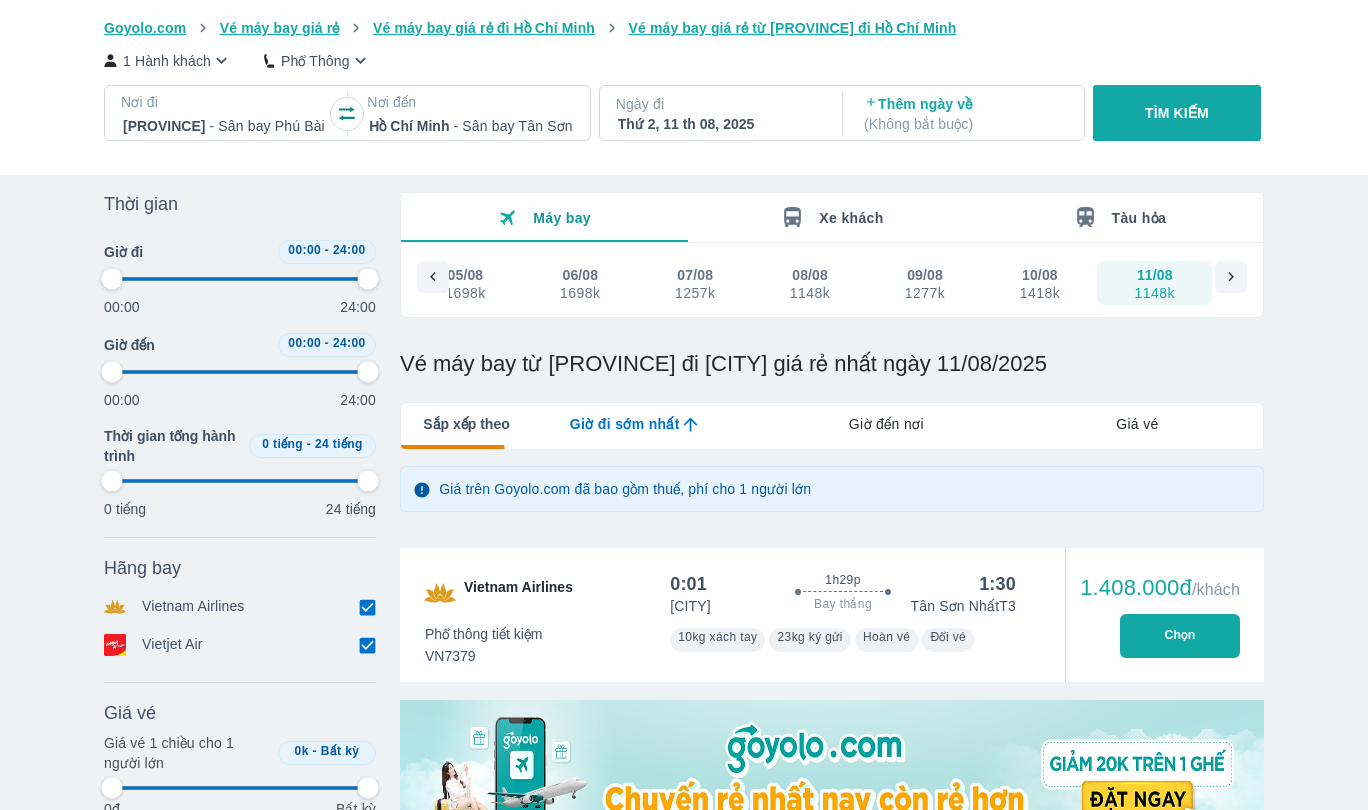 type on "97.9166666666667" 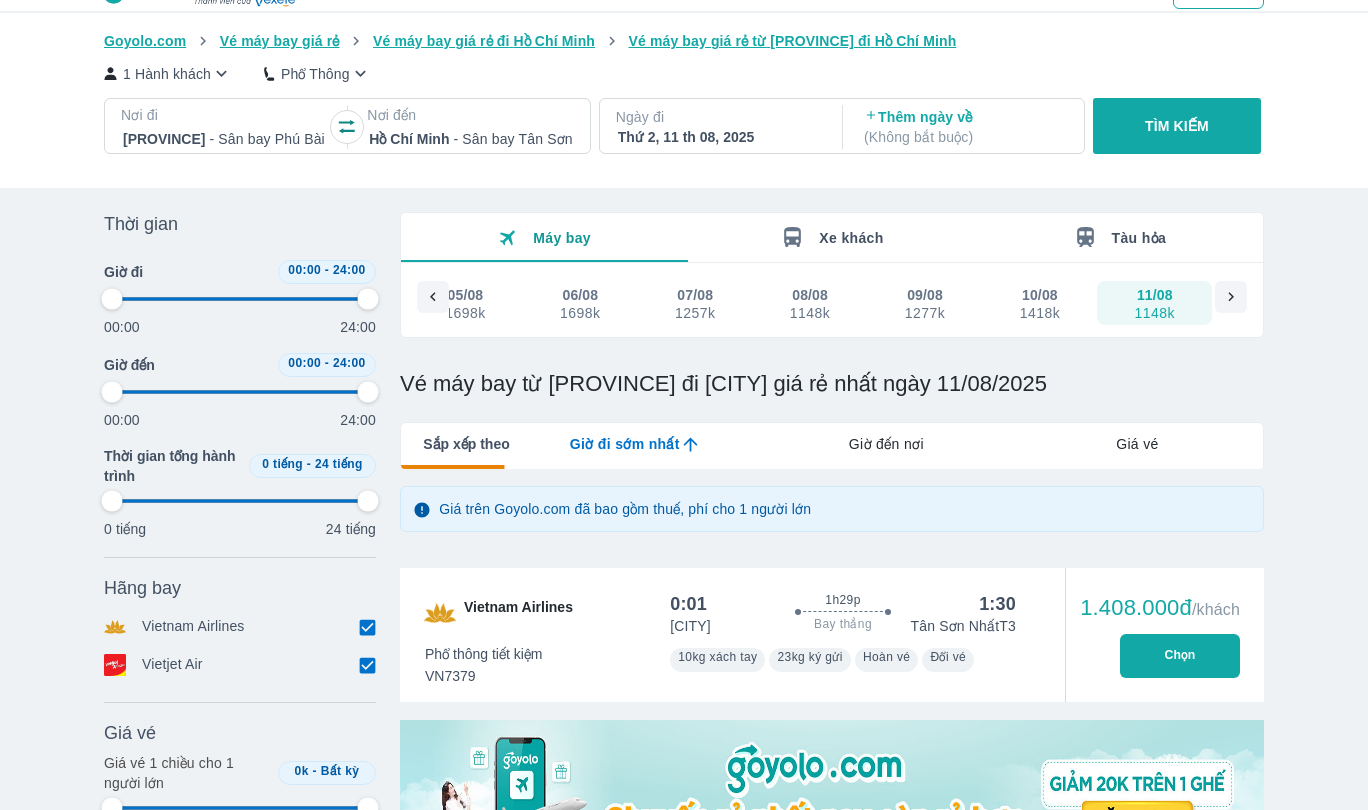 scroll, scrollTop: 40, scrollLeft: 0, axis: vertical 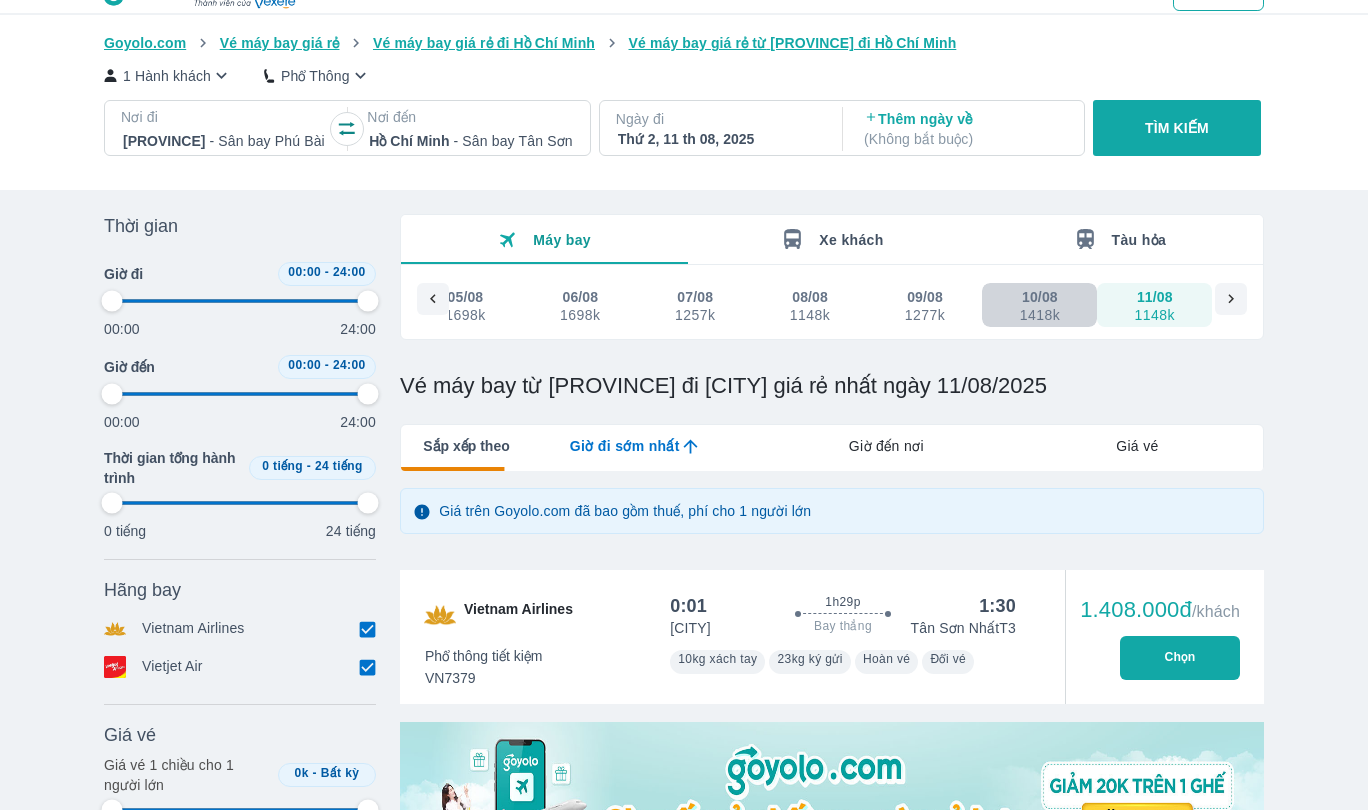 click on "10/08" at bounding box center (1040, 297) 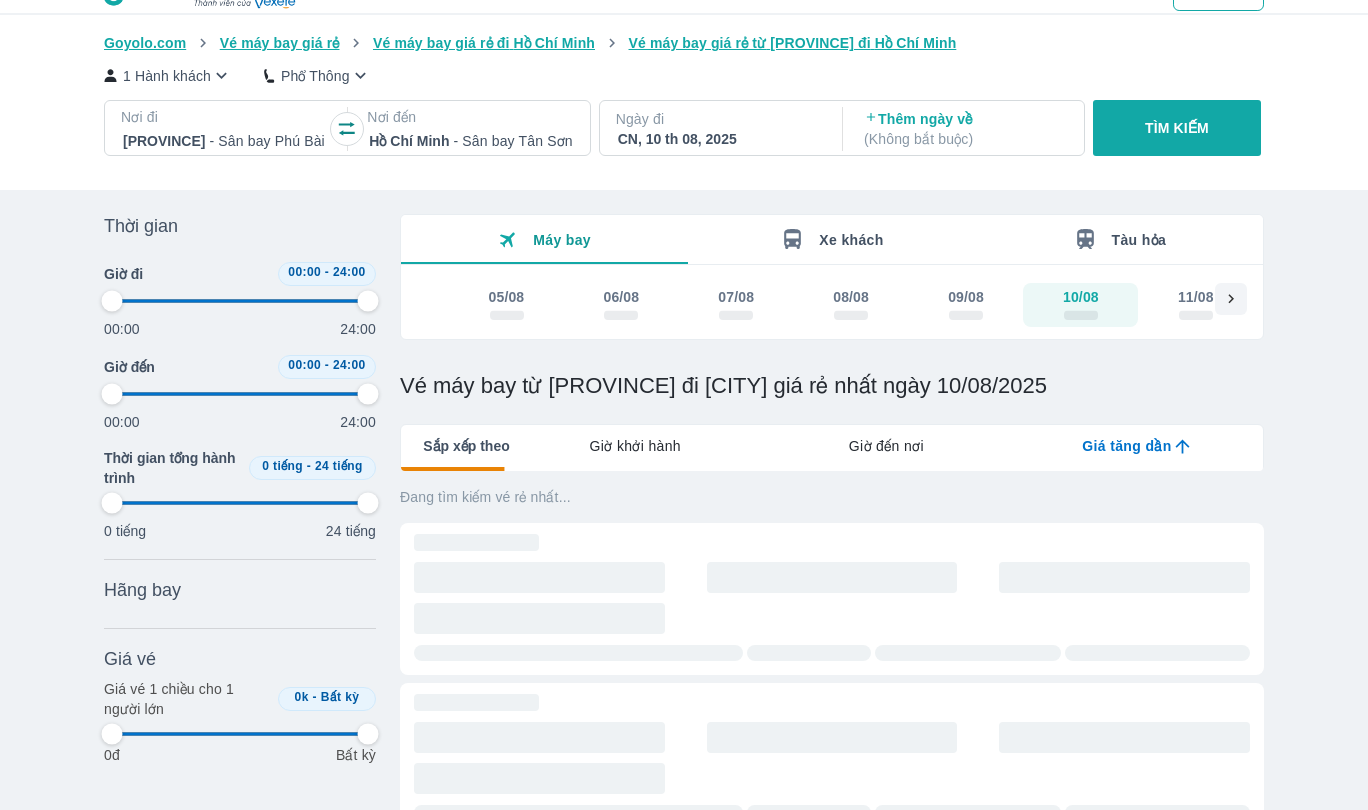 type on "97.9166666666667" 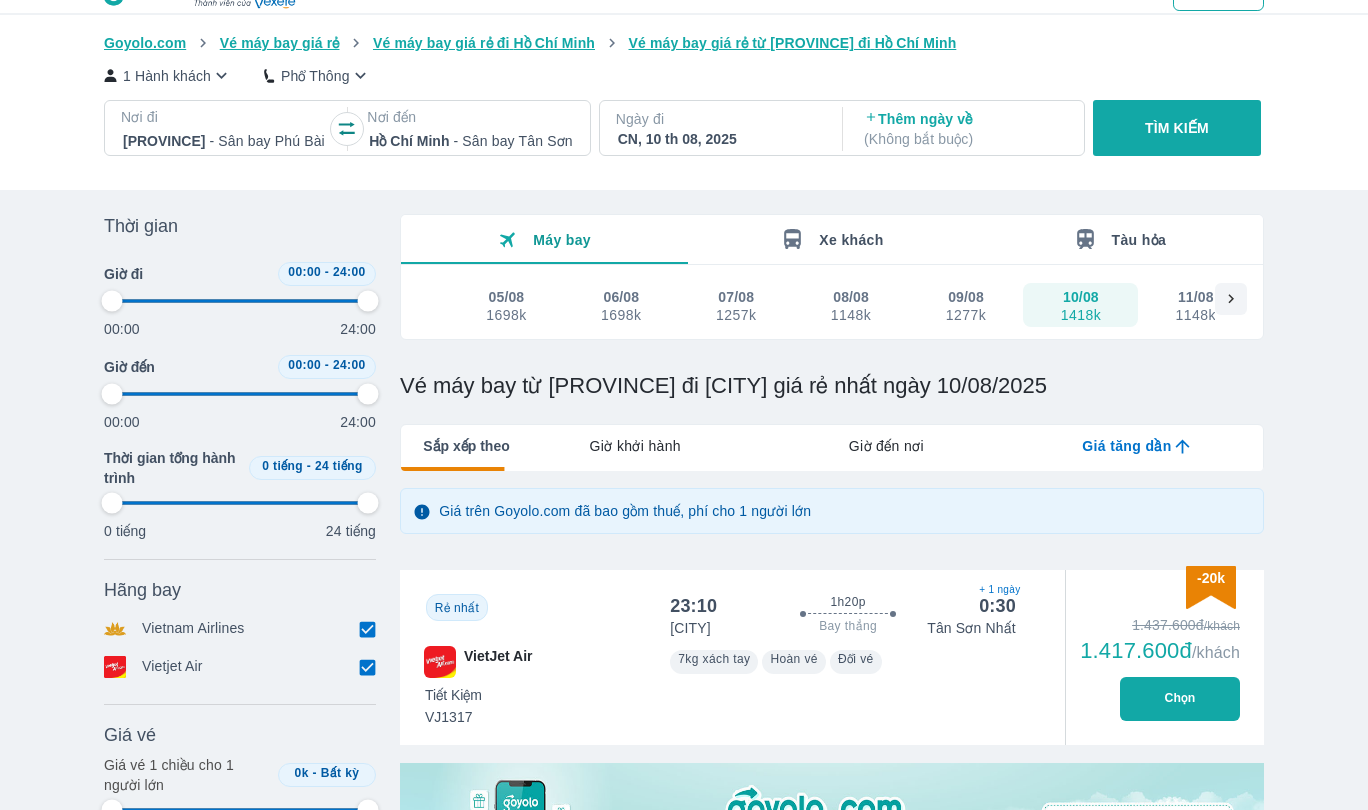 scroll, scrollTop: 0, scrollLeft: 0, axis: both 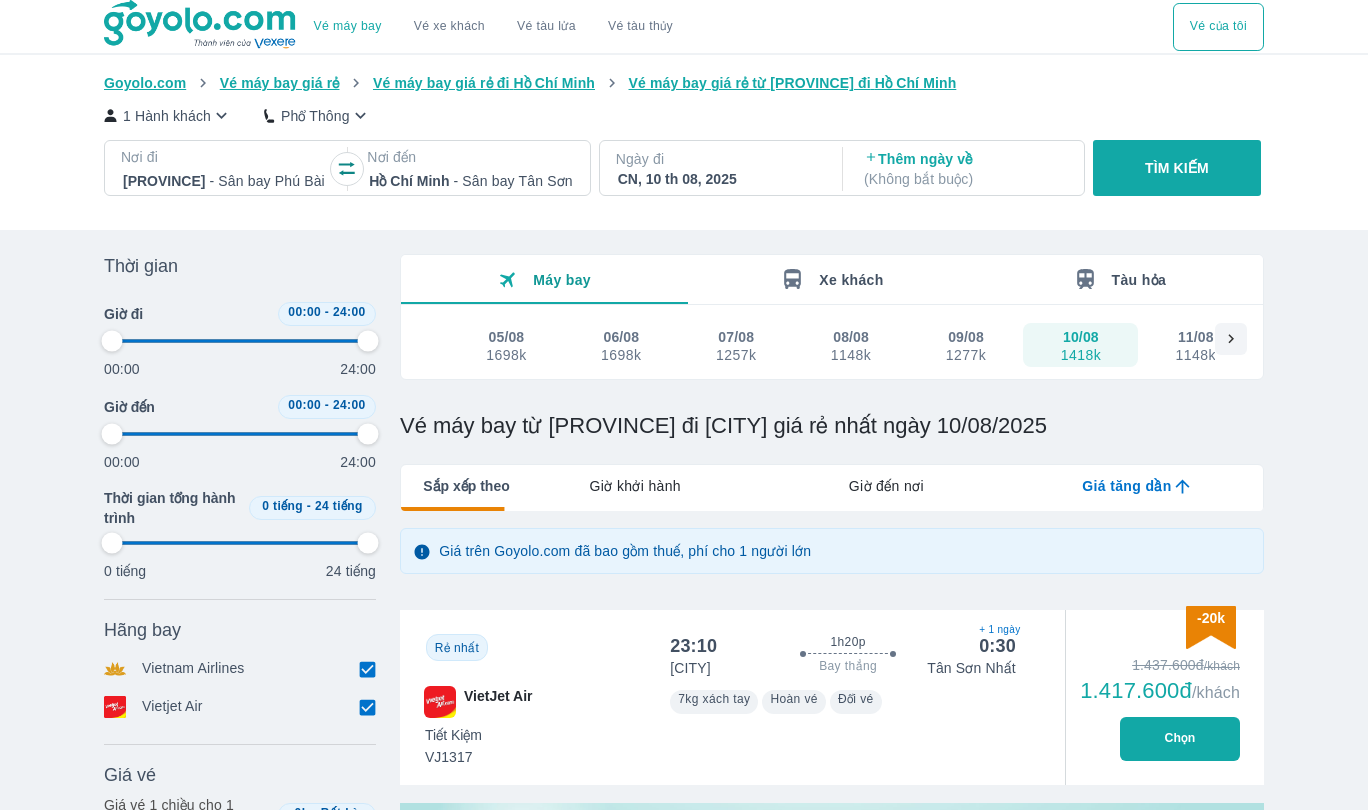 type on "97.9166666666667" 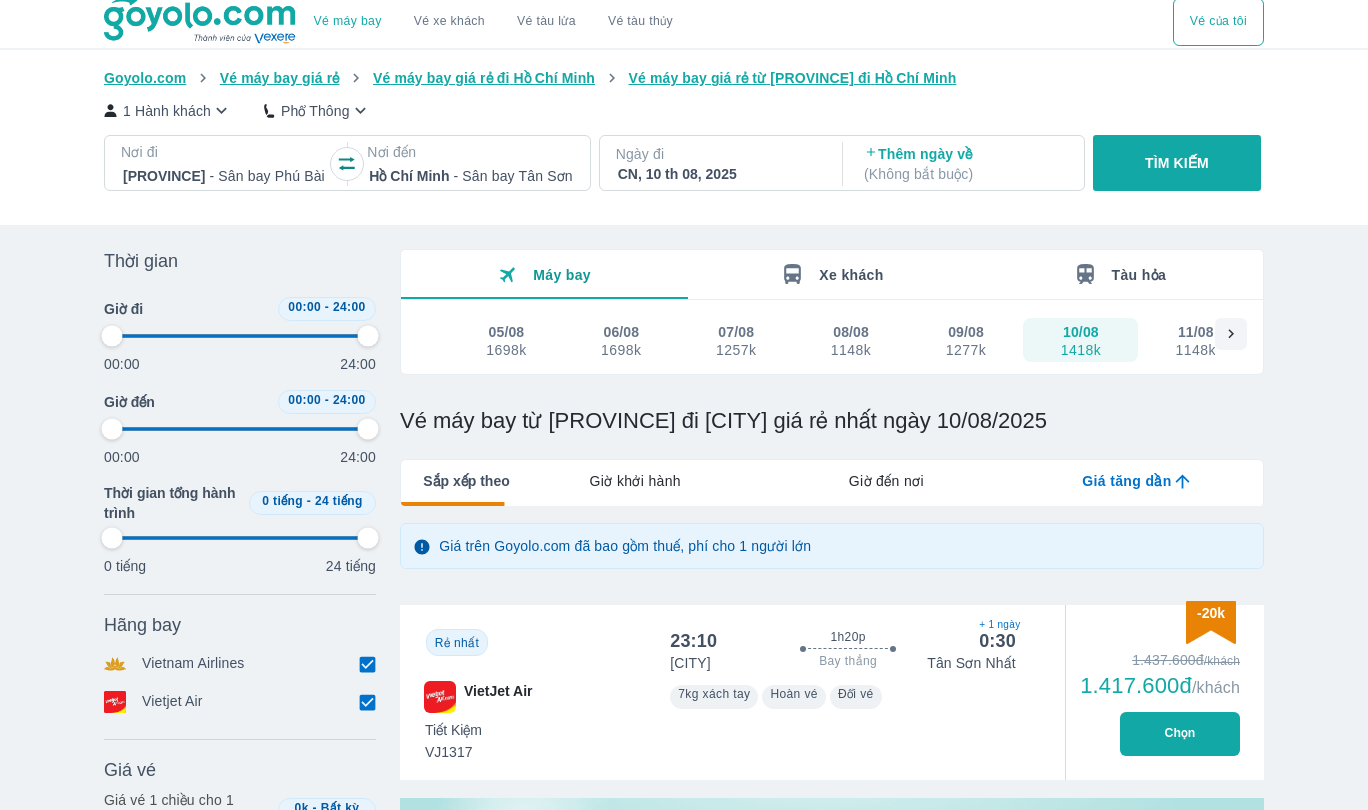 type on "97.9166666666667" 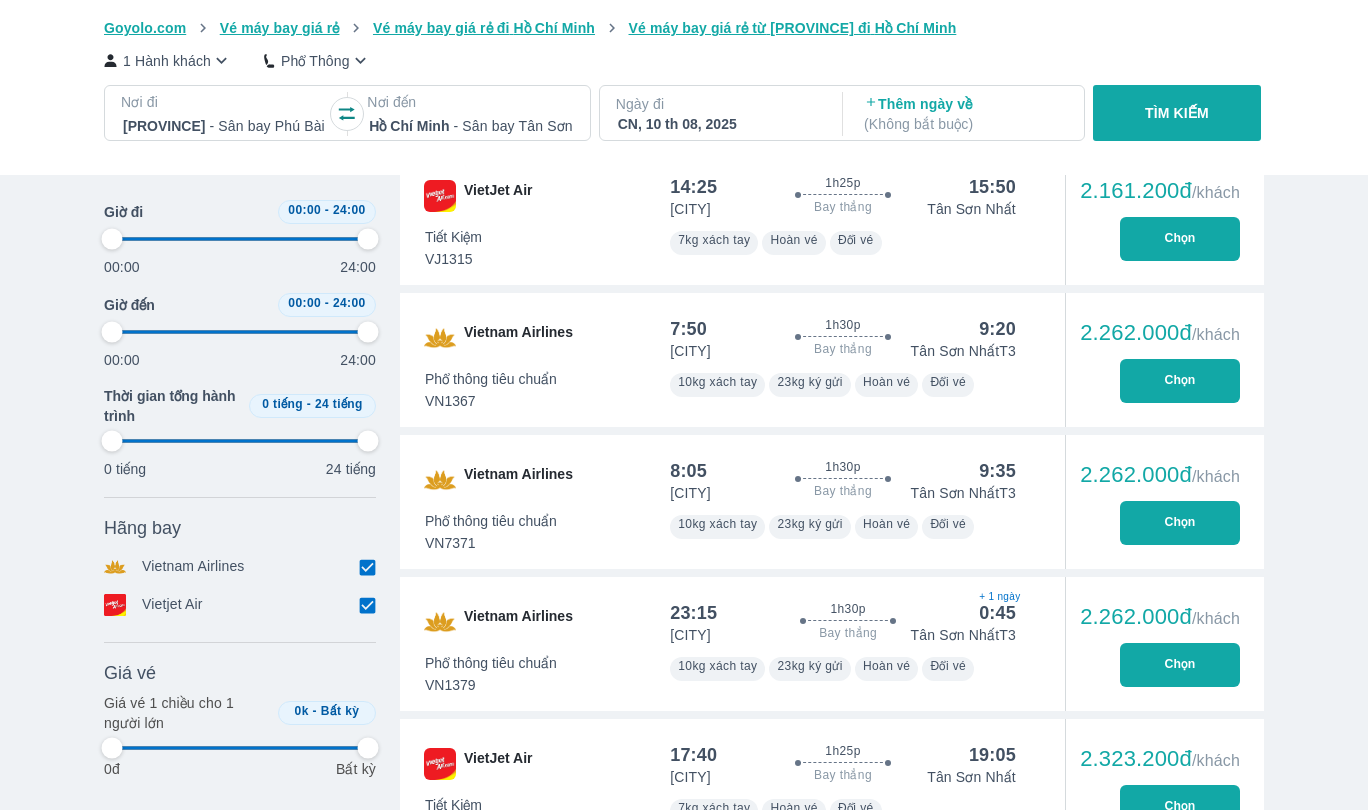 type on "97.9166666666667" 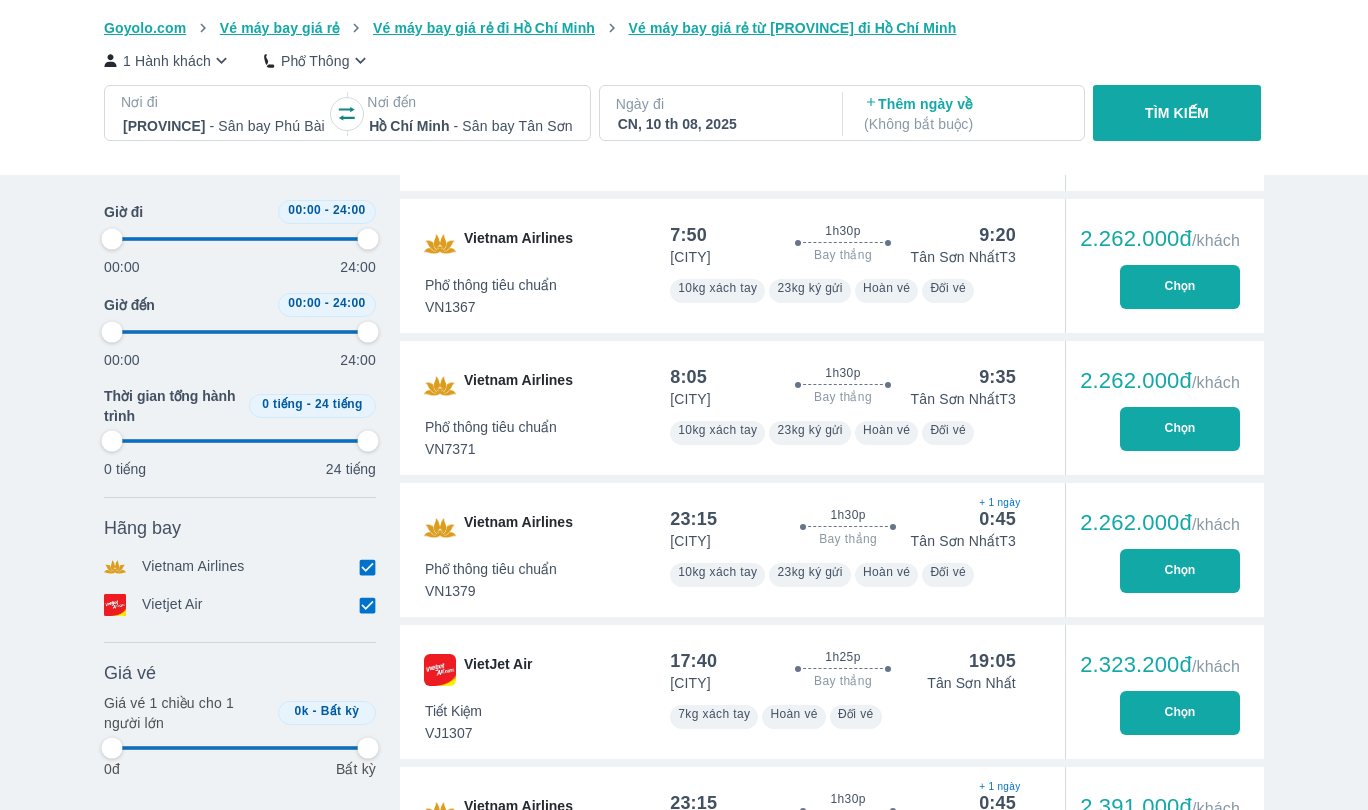 type on "97.9166666666667" 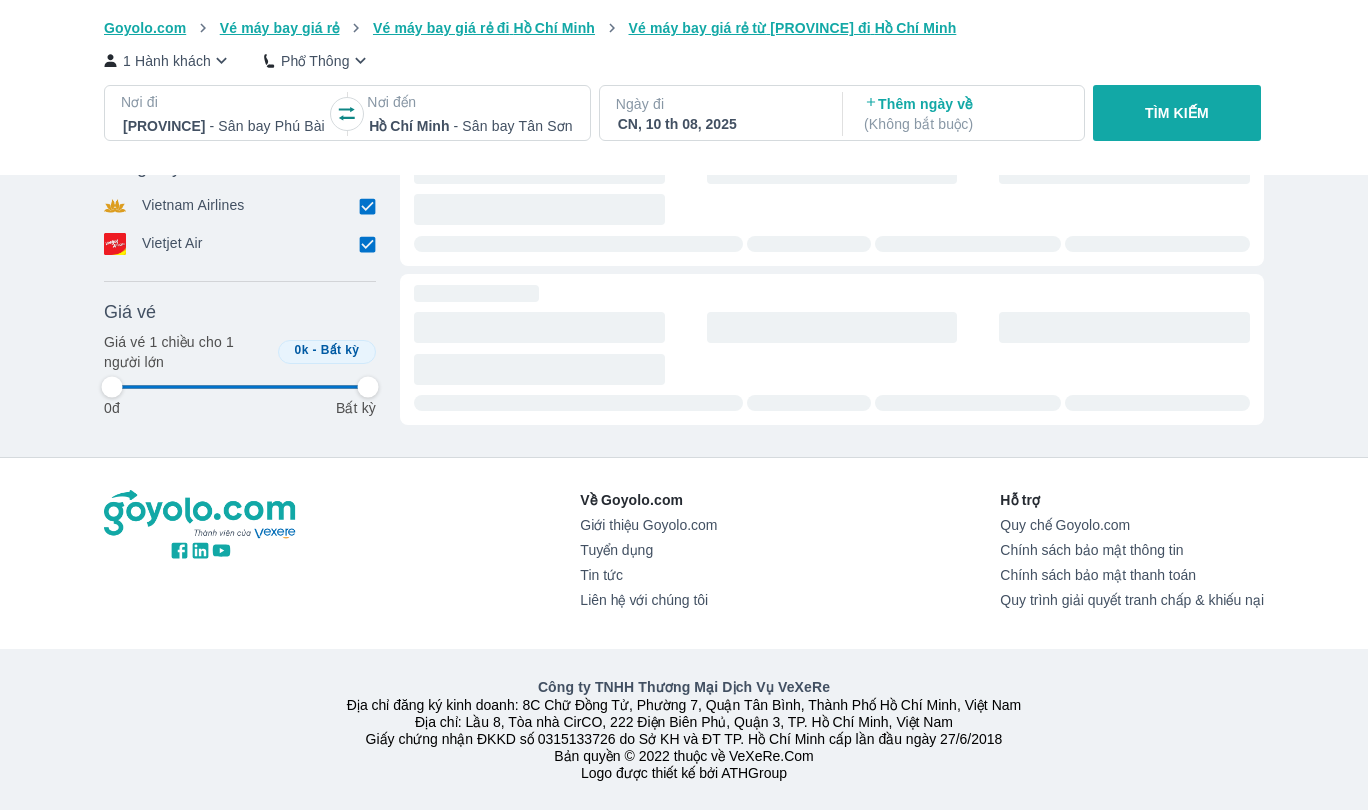 type on "97.9166666666667" 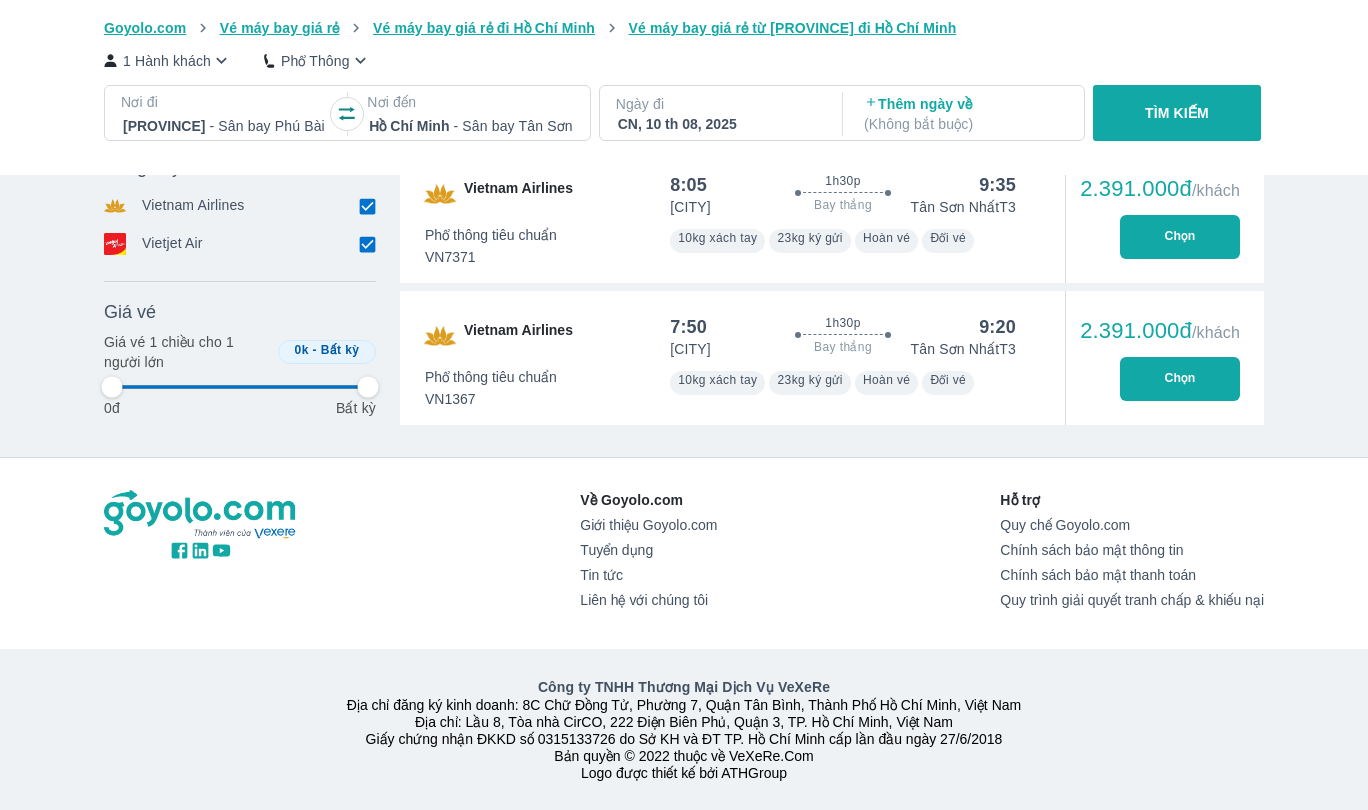 type on "97.9166666666667" 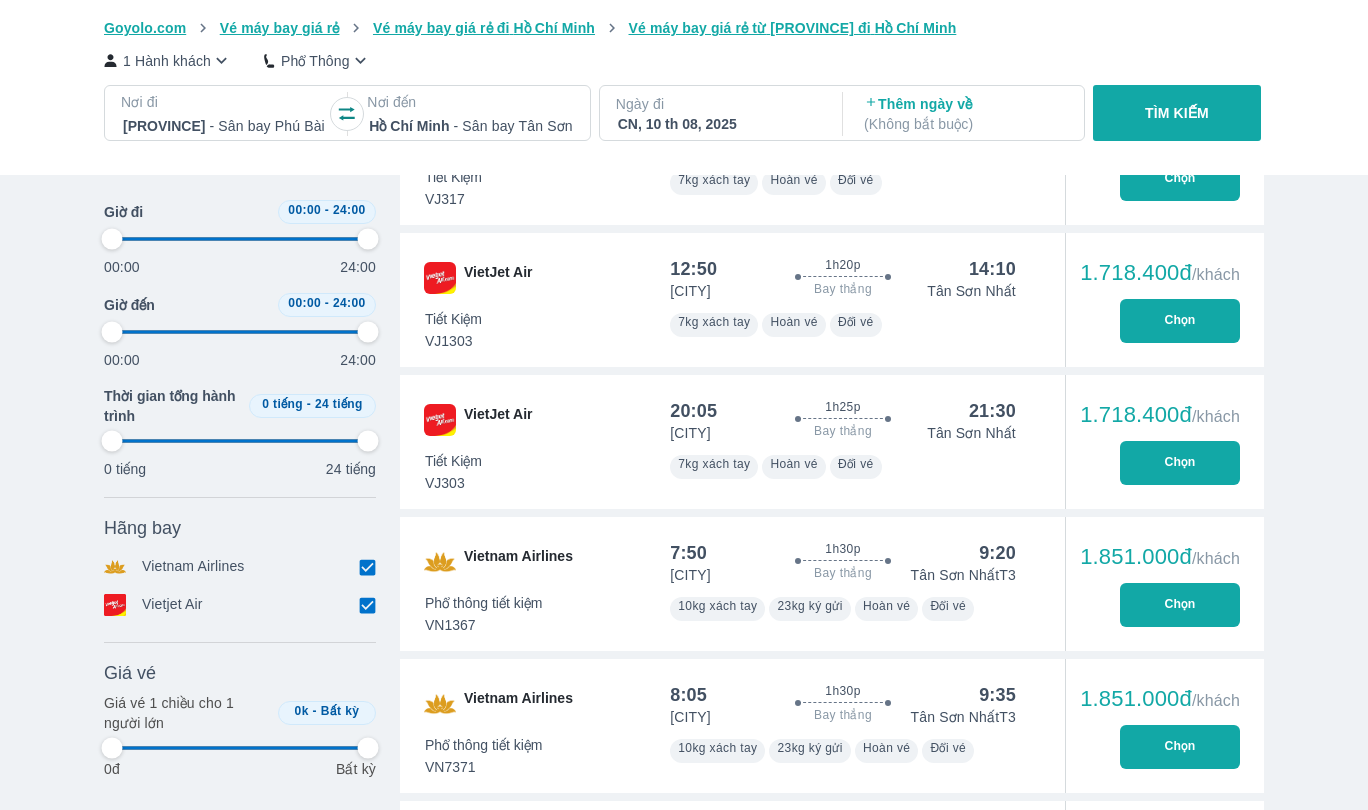 scroll, scrollTop: 462, scrollLeft: 0, axis: vertical 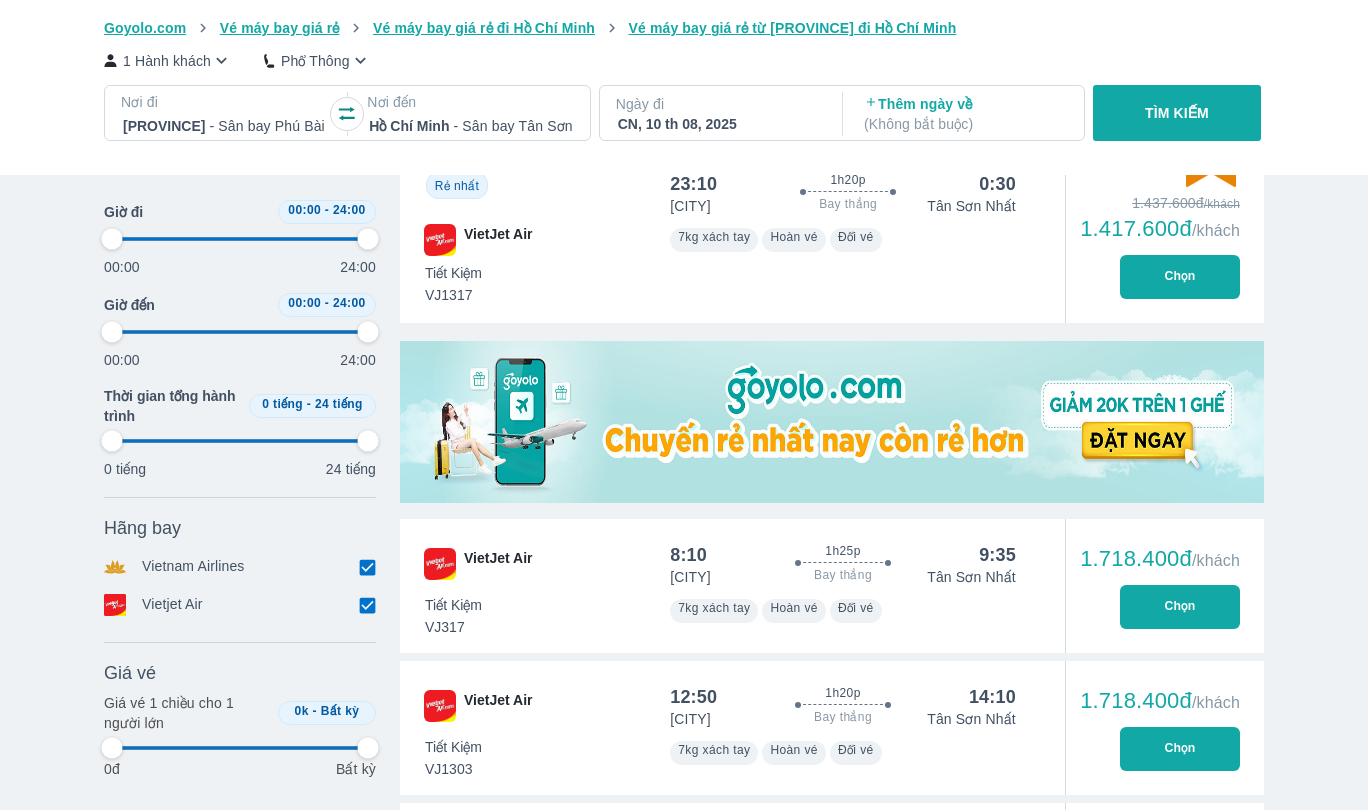 type on "97.9166666666667" 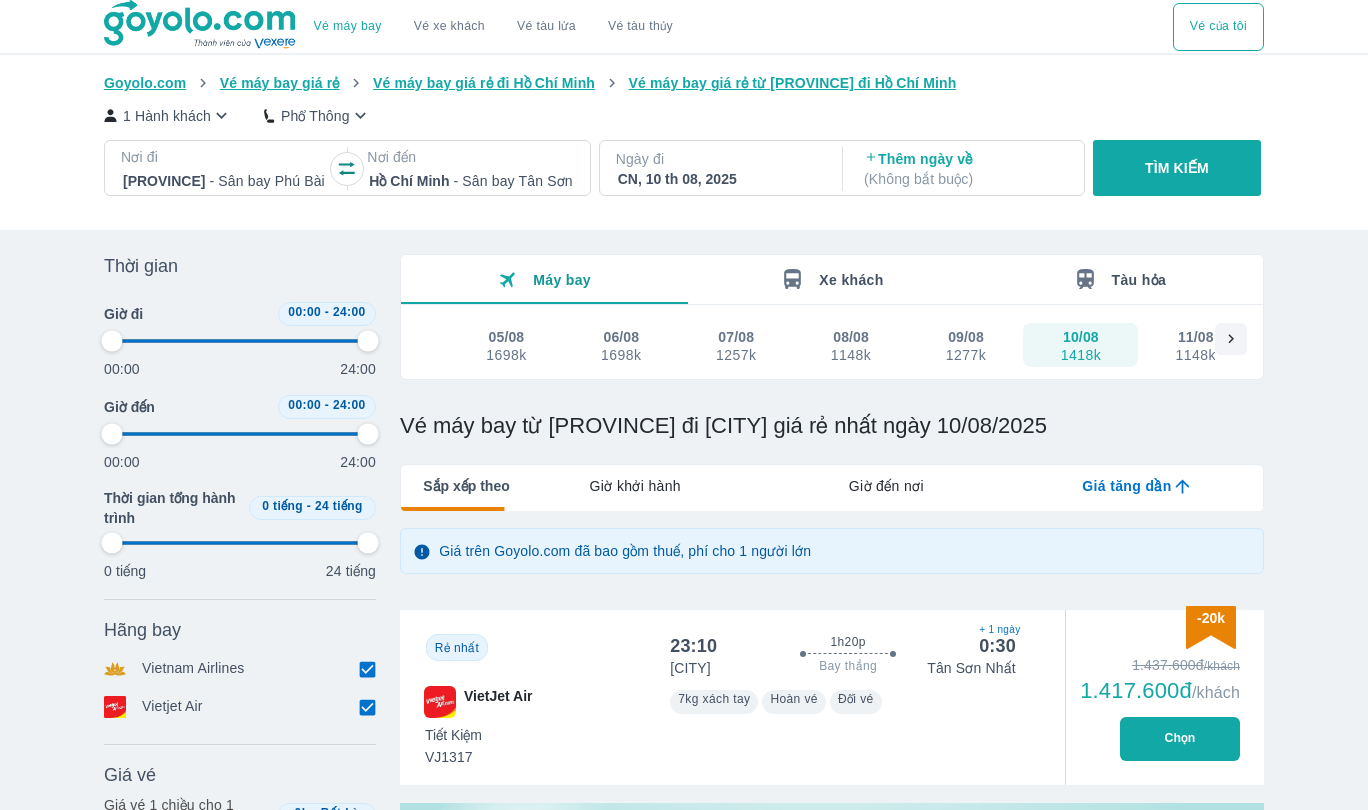 scroll, scrollTop: -2, scrollLeft: 0, axis: vertical 